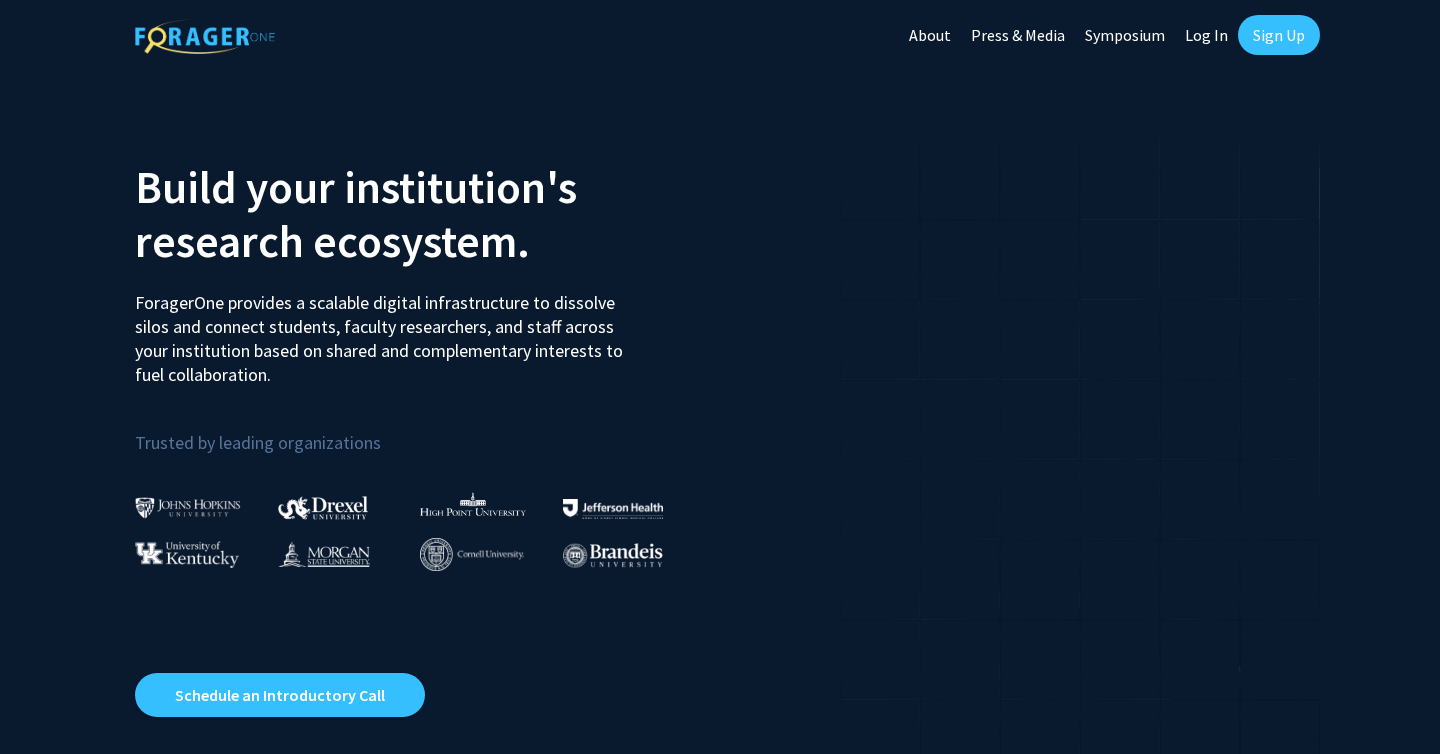 scroll, scrollTop: 0, scrollLeft: 0, axis: both 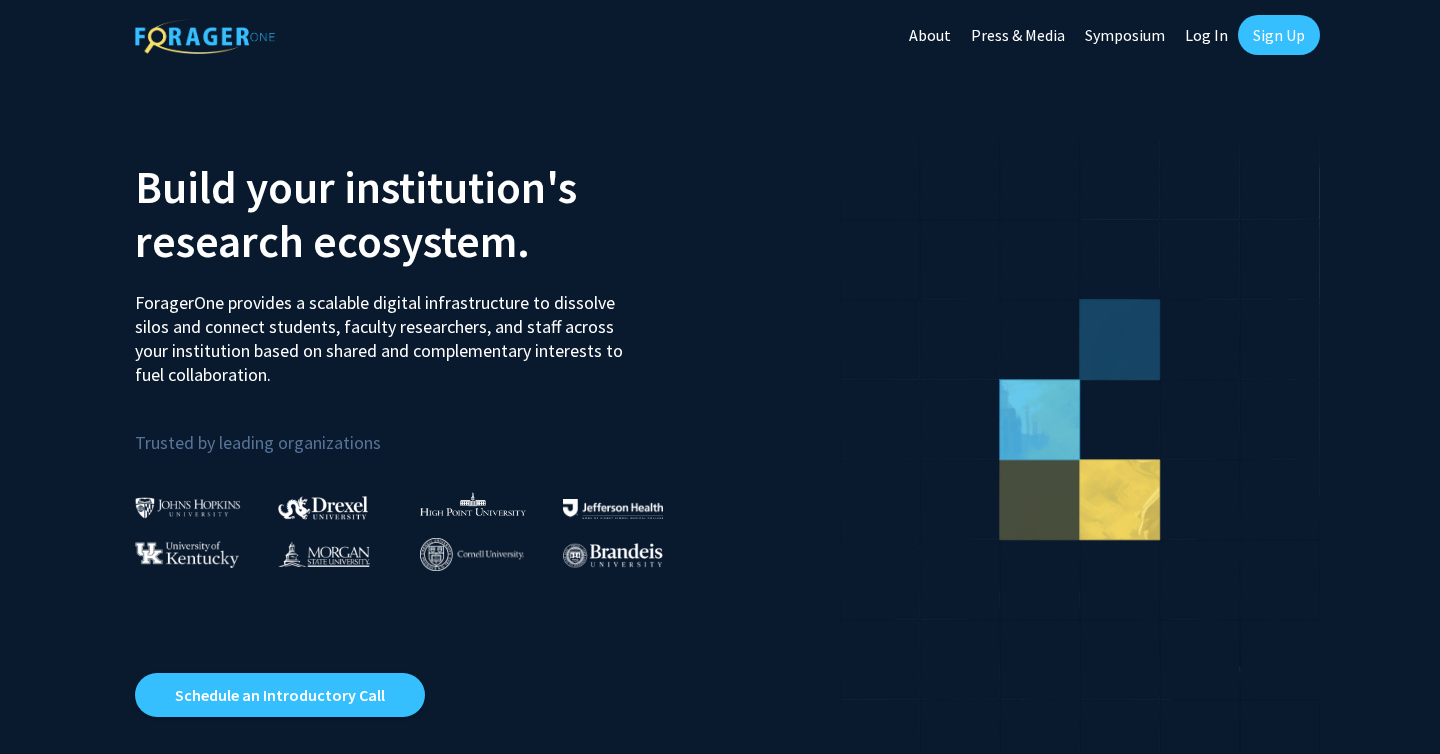 click on "Log In" 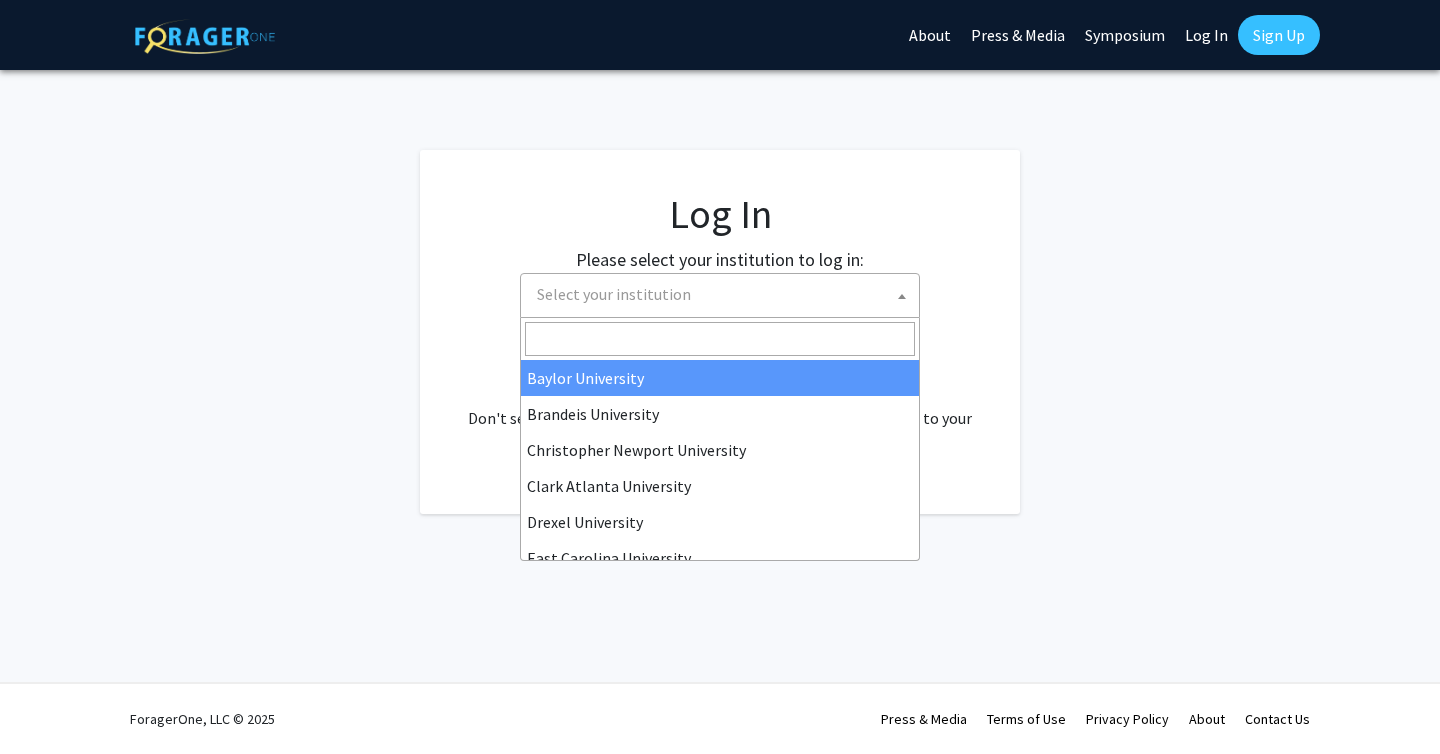 click on "Select your institution" at bounding box center (724, 294) 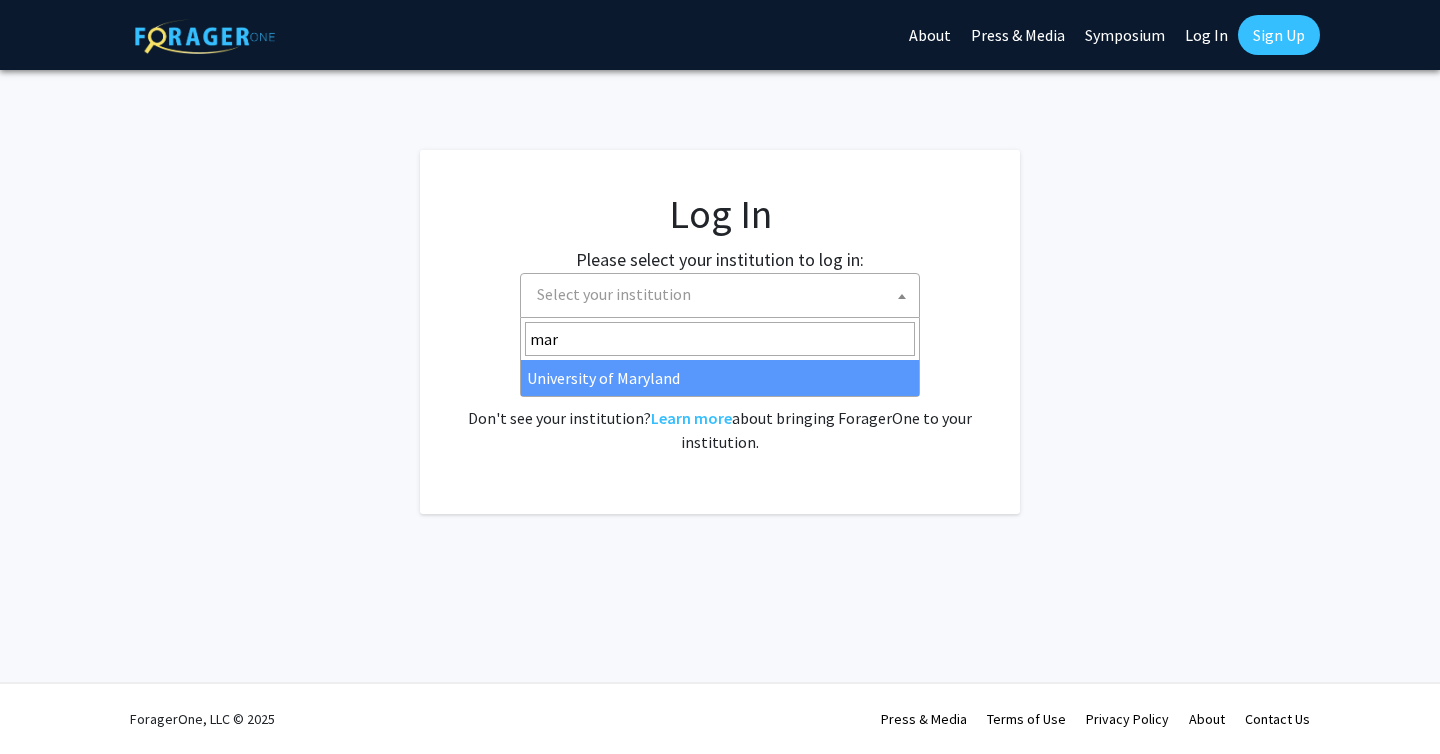 type on "mar" 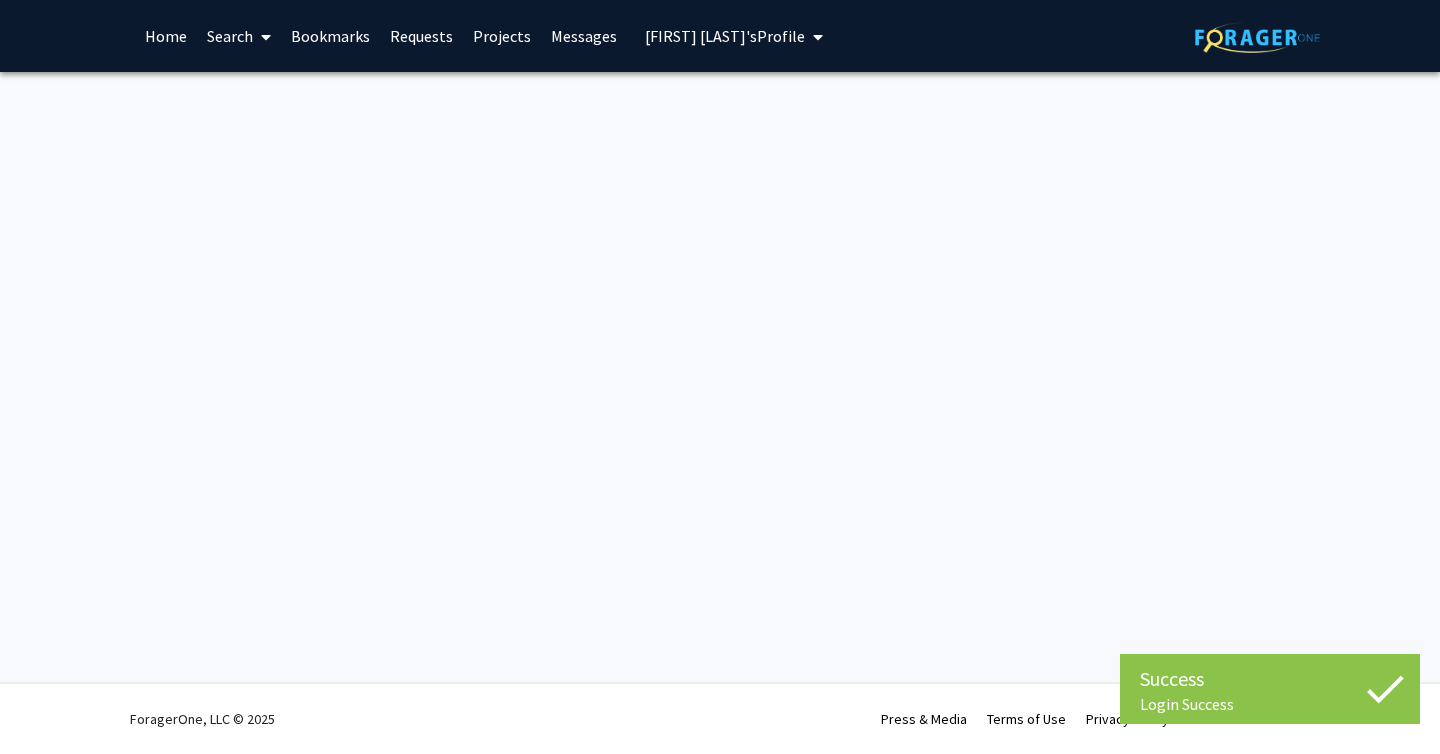 scroll, scrollTop: 0, scrollLeft: 0, axis: both 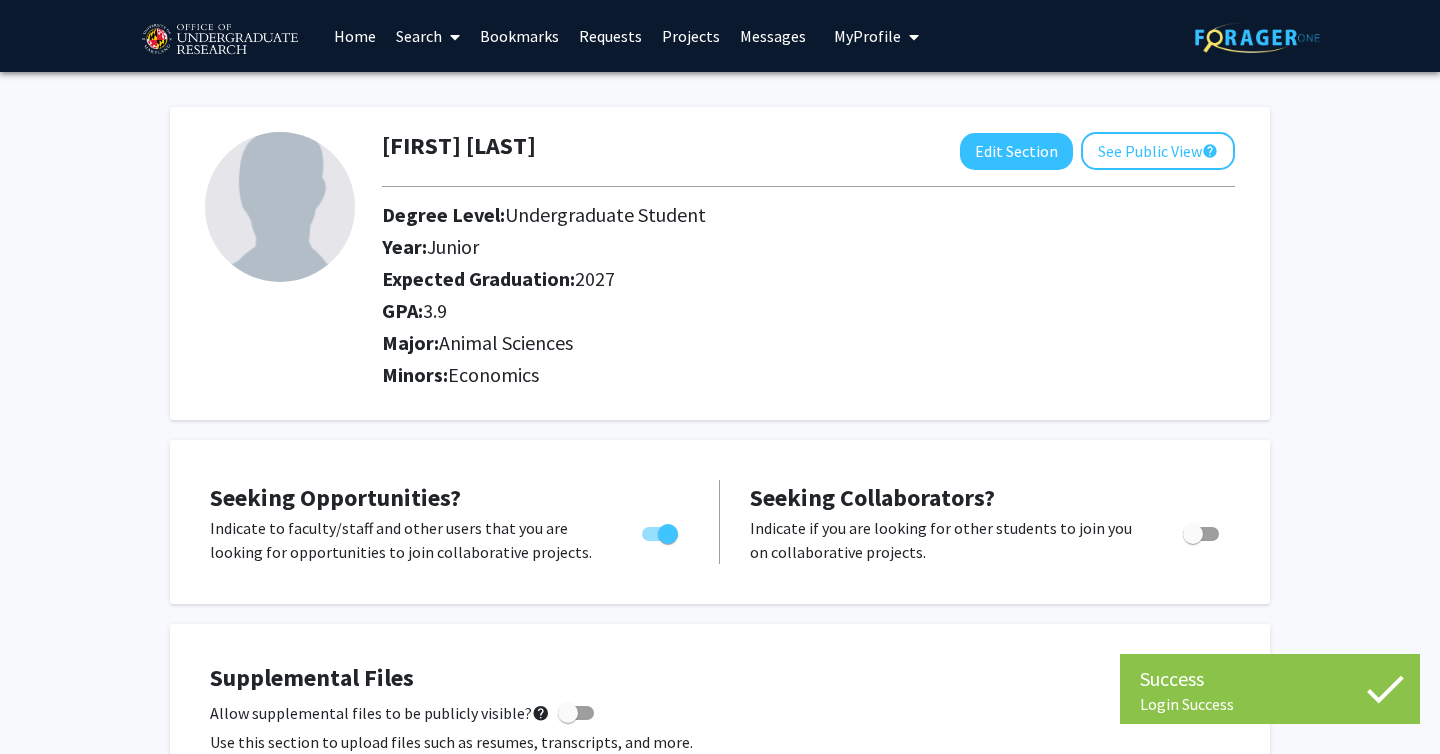 click on "Search" at bounding box center (428, 36) 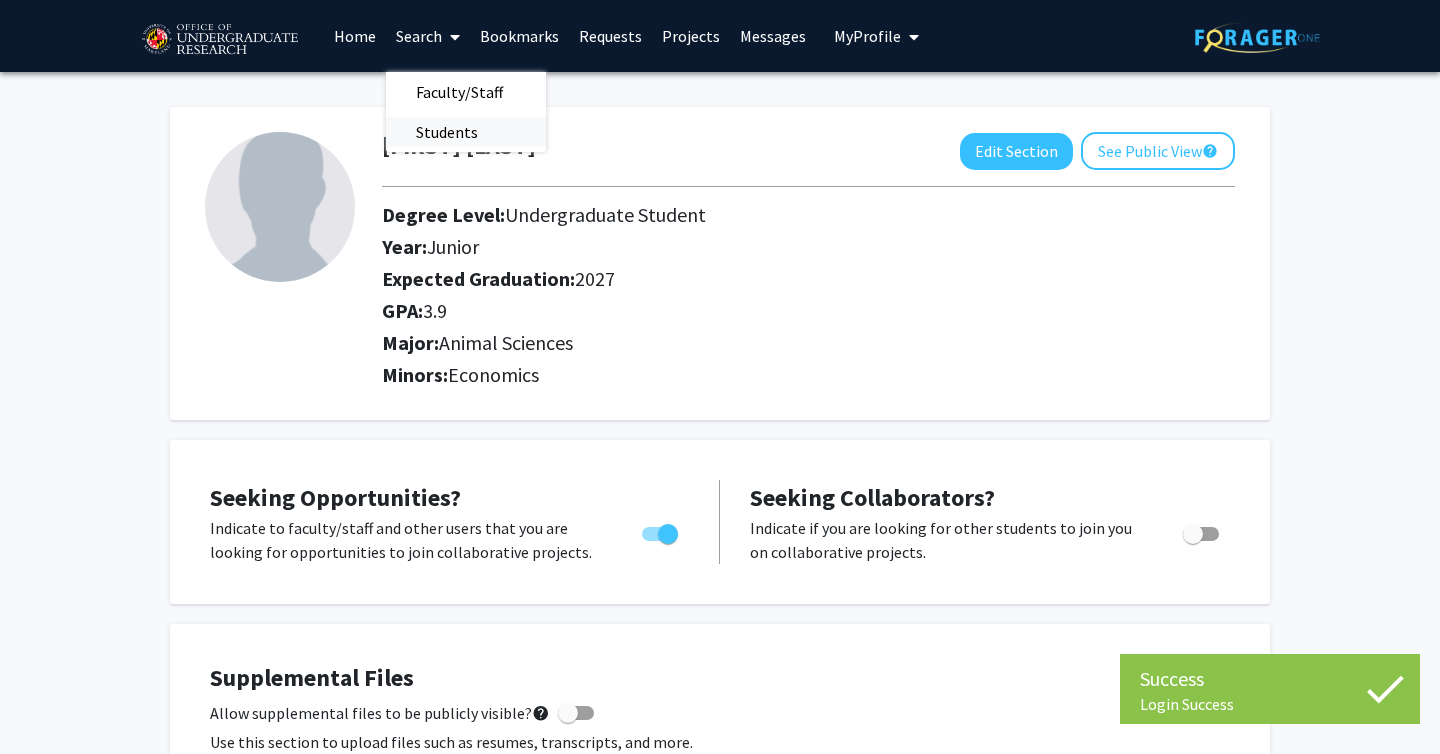 click on "Students" at bounding box center [447, 132] 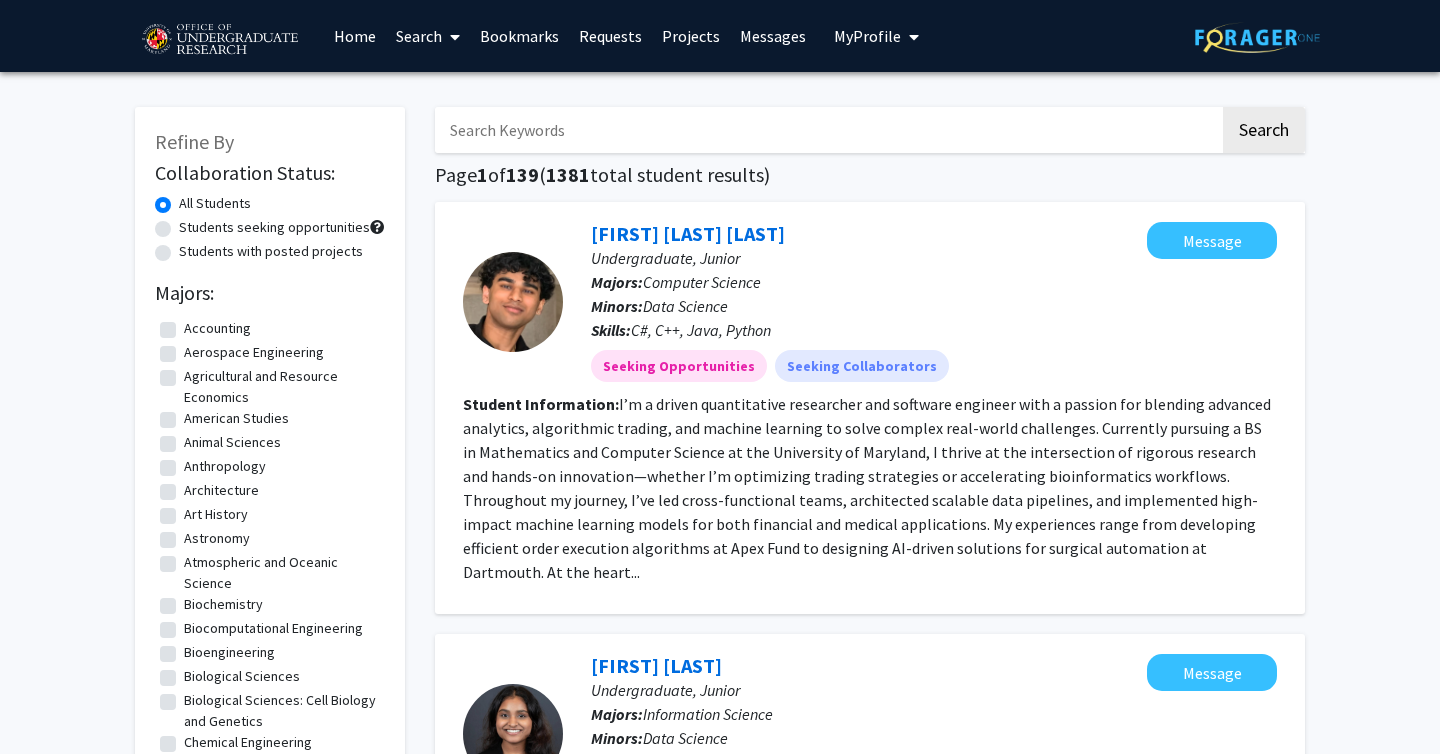 click at bounding box center (451, 37) 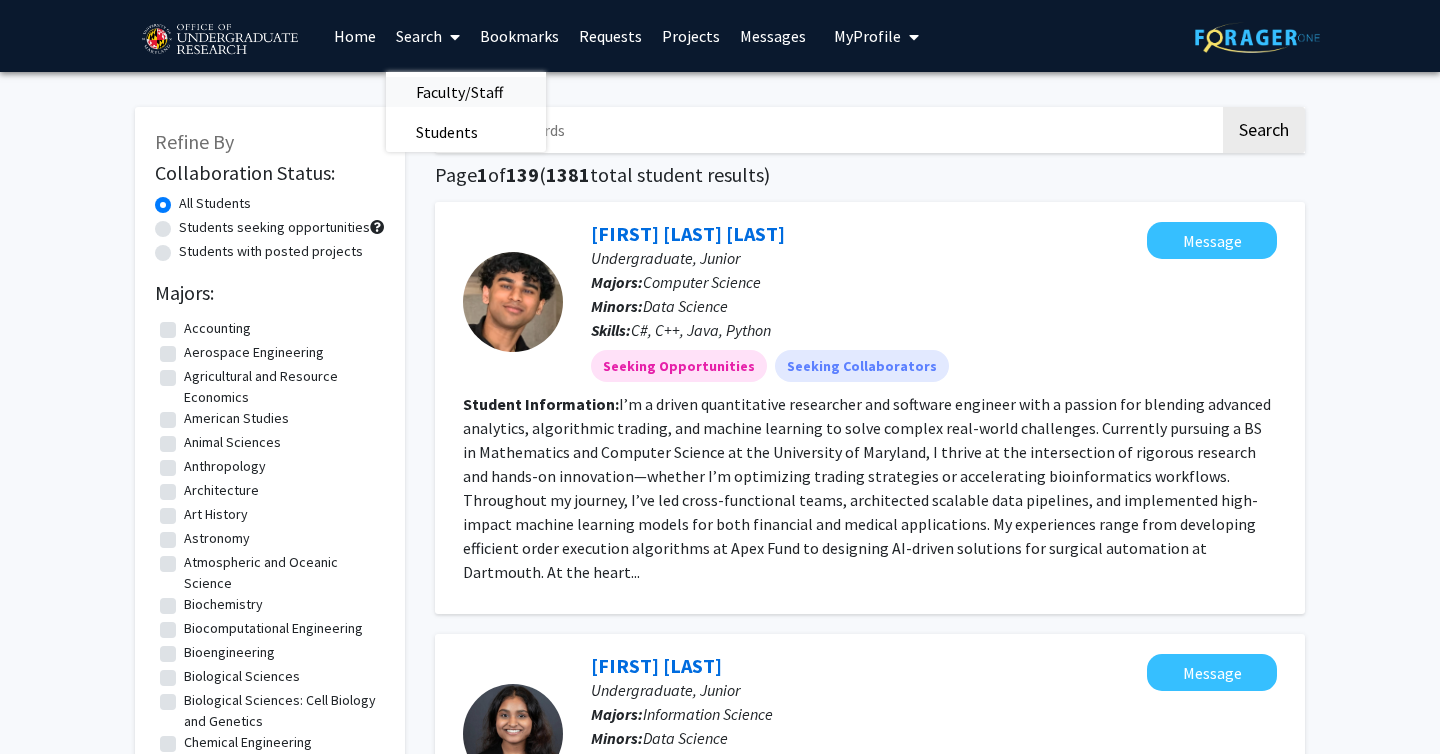 click on "Faculty/Staff" at bounding box center (459, 92) 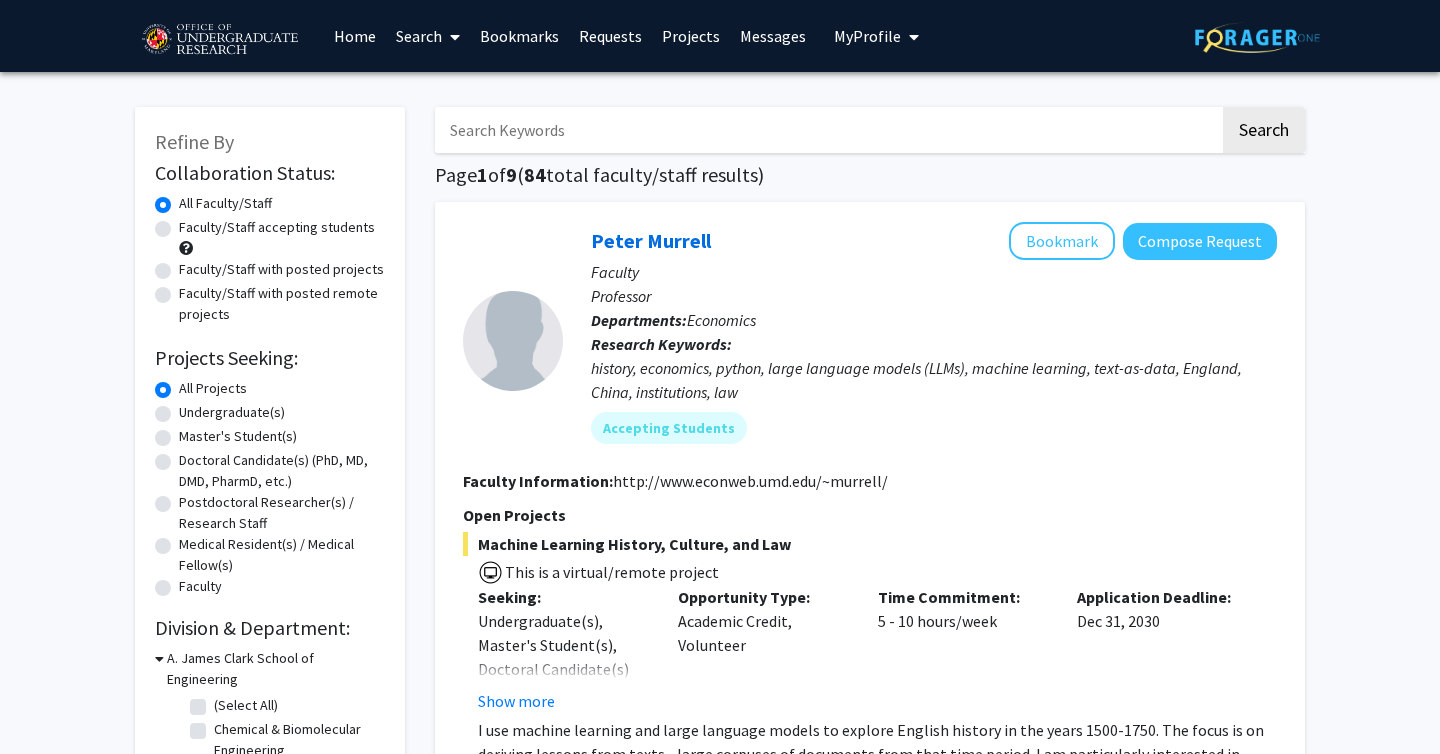 click on "Projects" at bounding box center [691, 36] 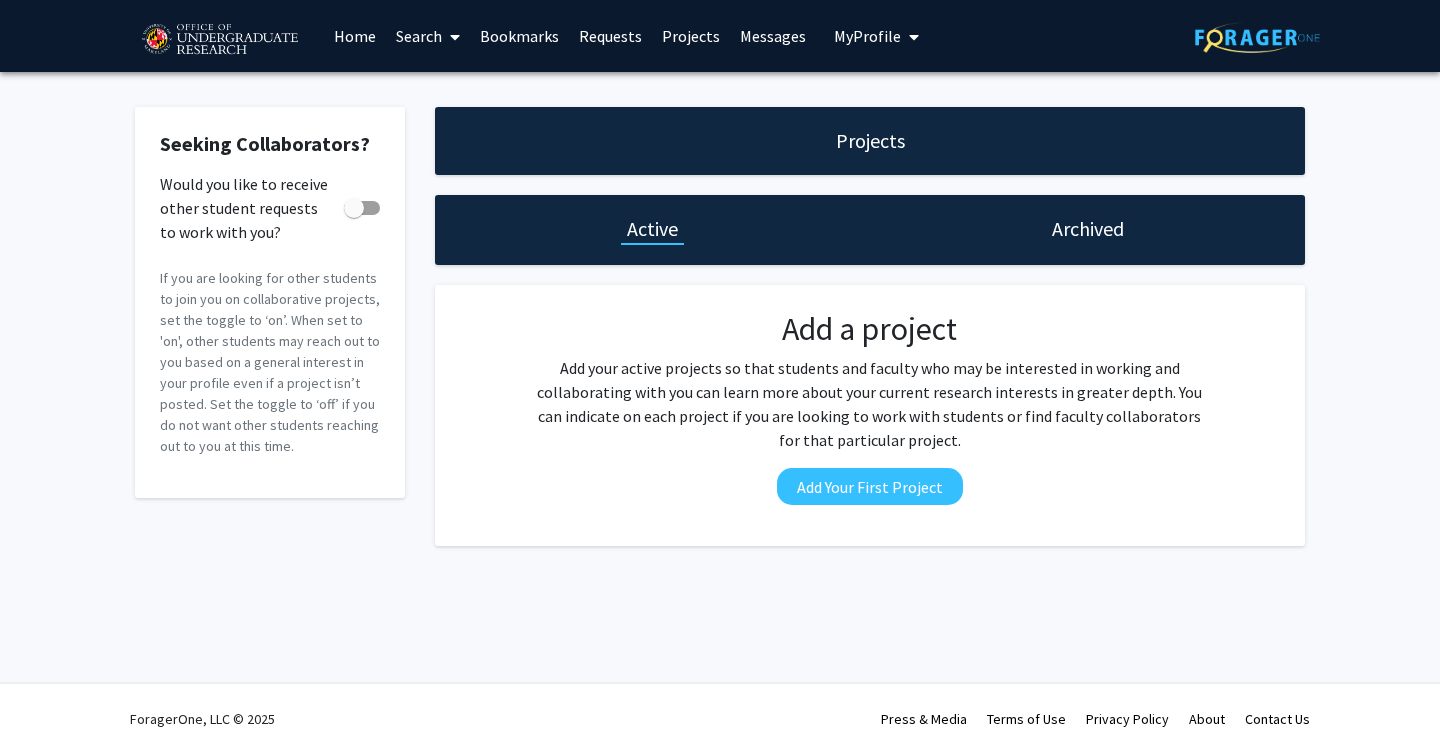 click at bounding box center (455, 37) 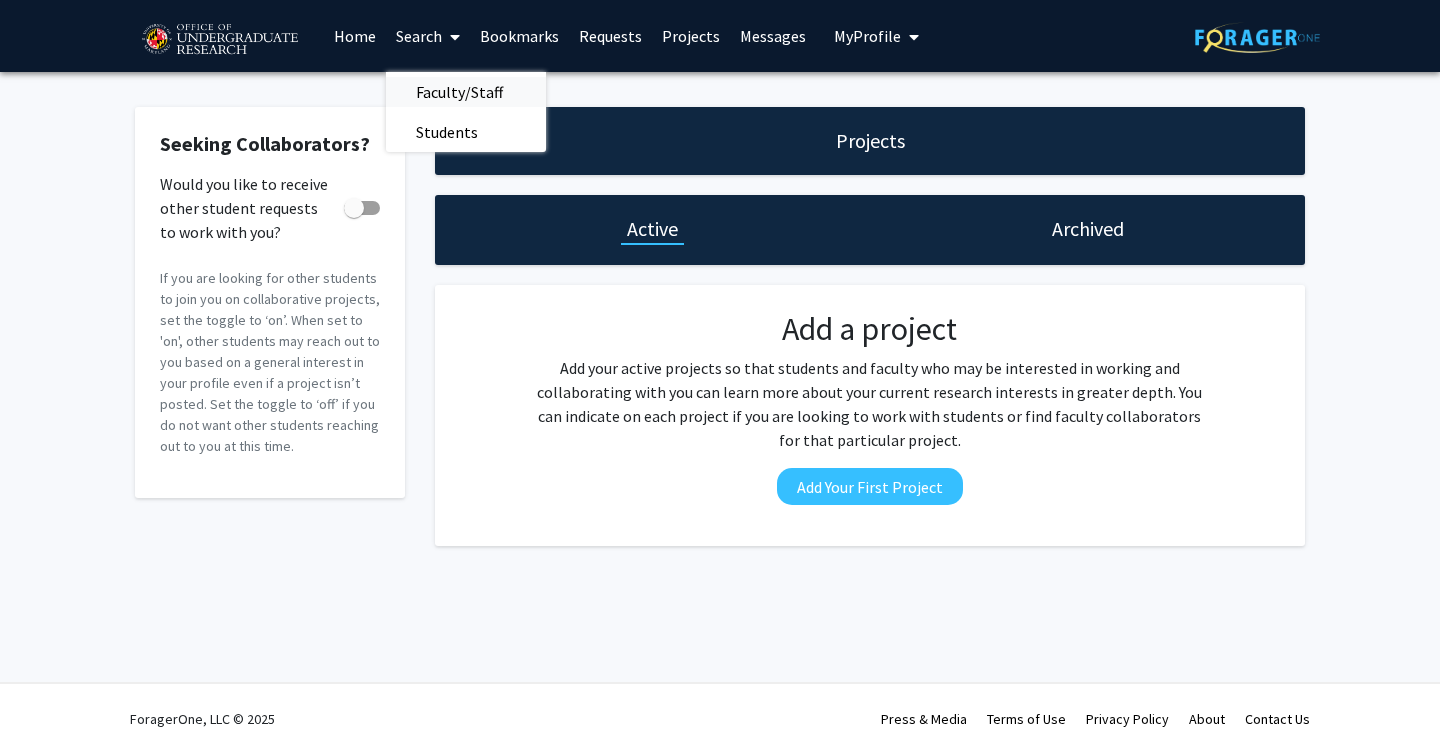 click on "Faculty/Staff" at bounding box center (459, 92) 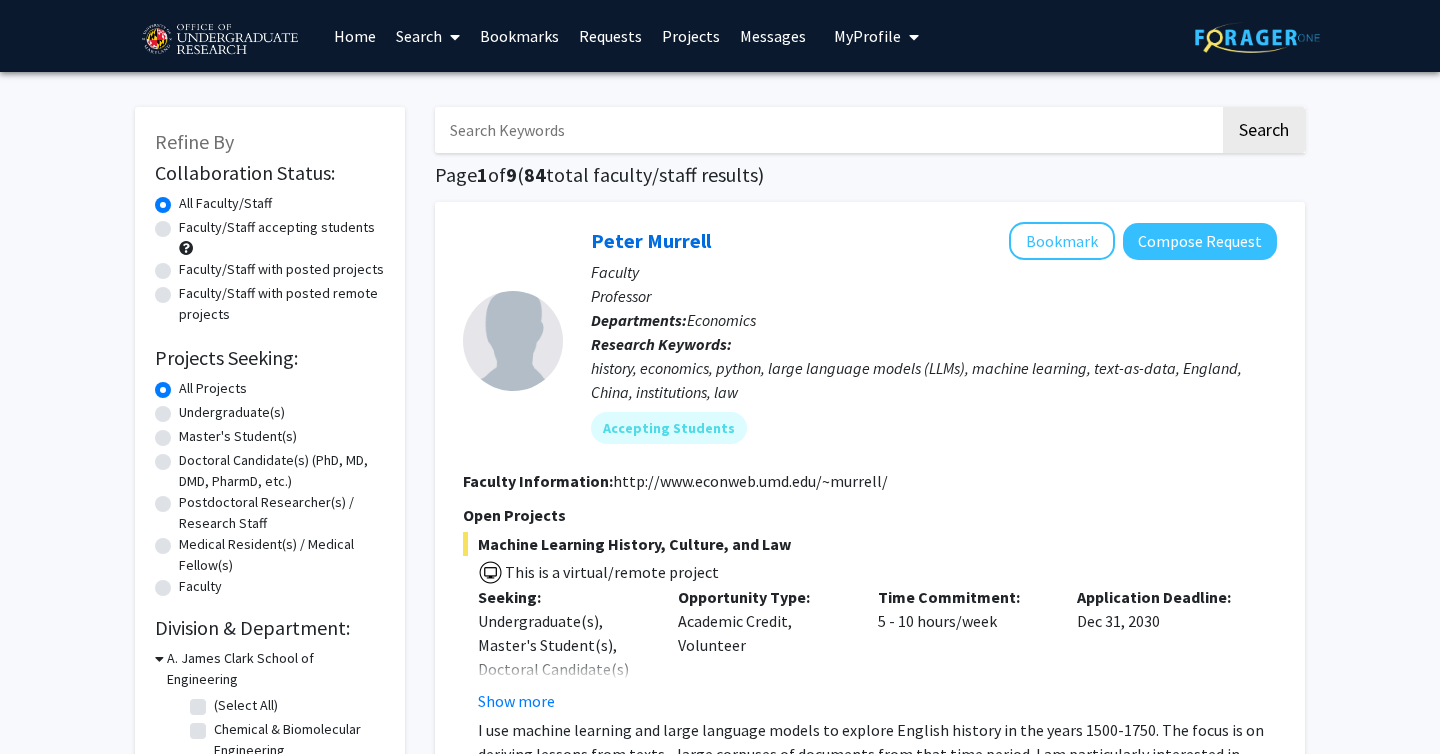 click on "Undergraduate(s)" 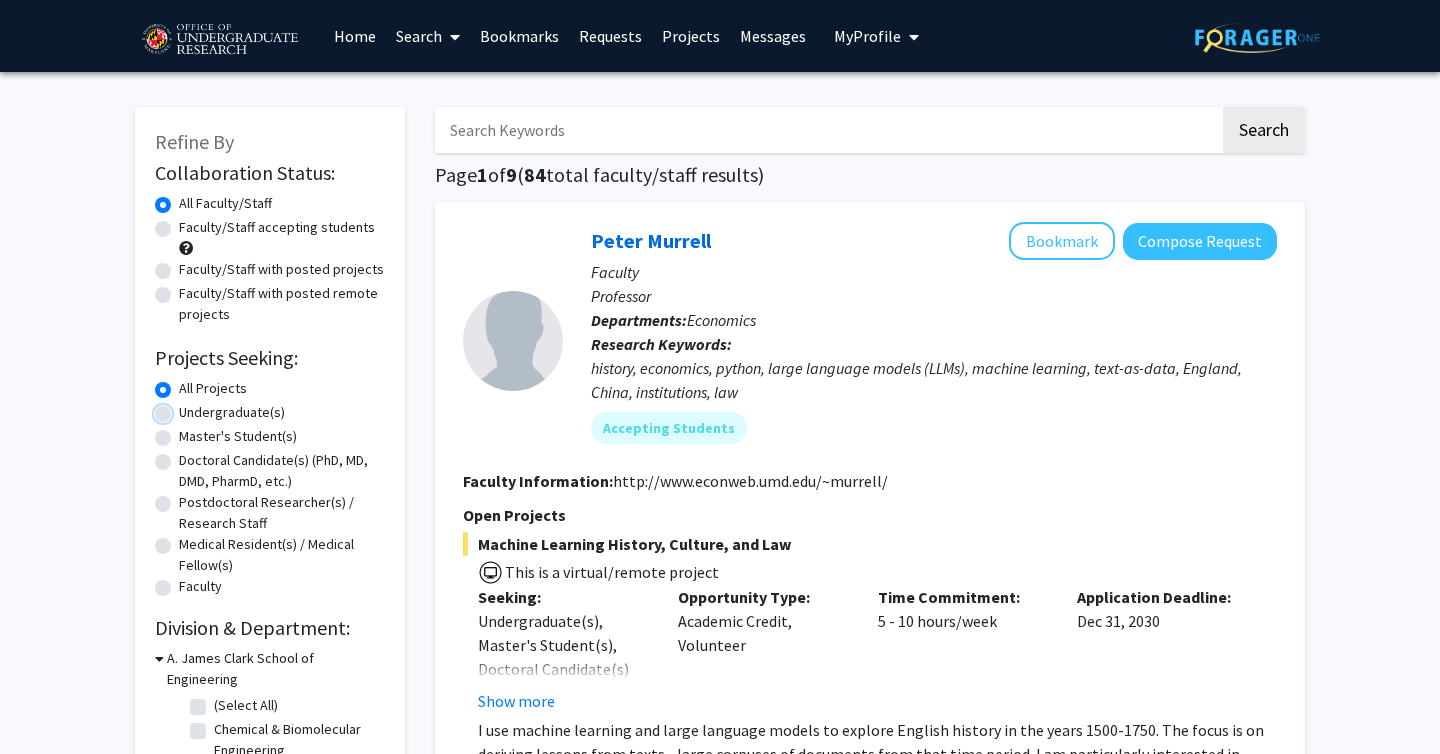 click on "Undergraduate(s)" at bounding box center (185, 408) 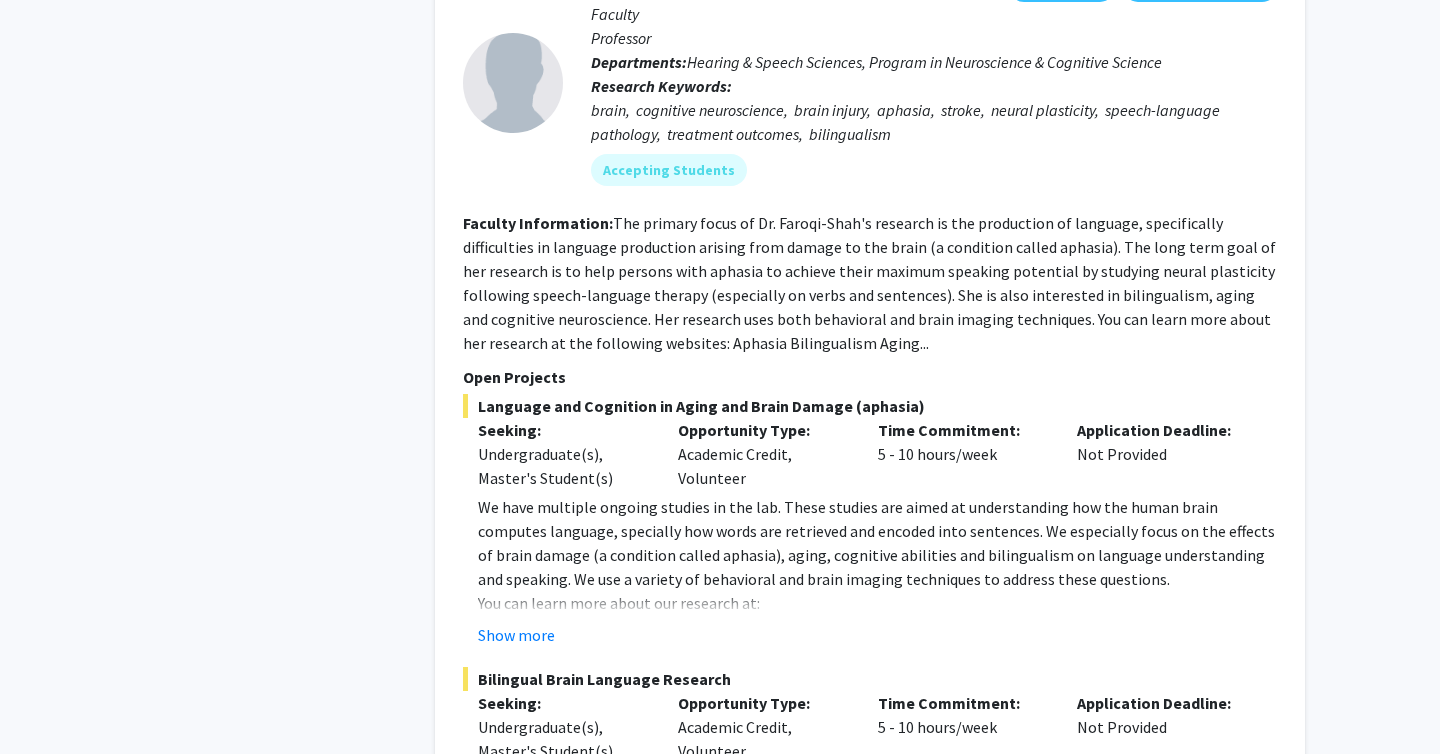 scroll, scrollTop: 5003, scrollLeft: 0, axis: vertical 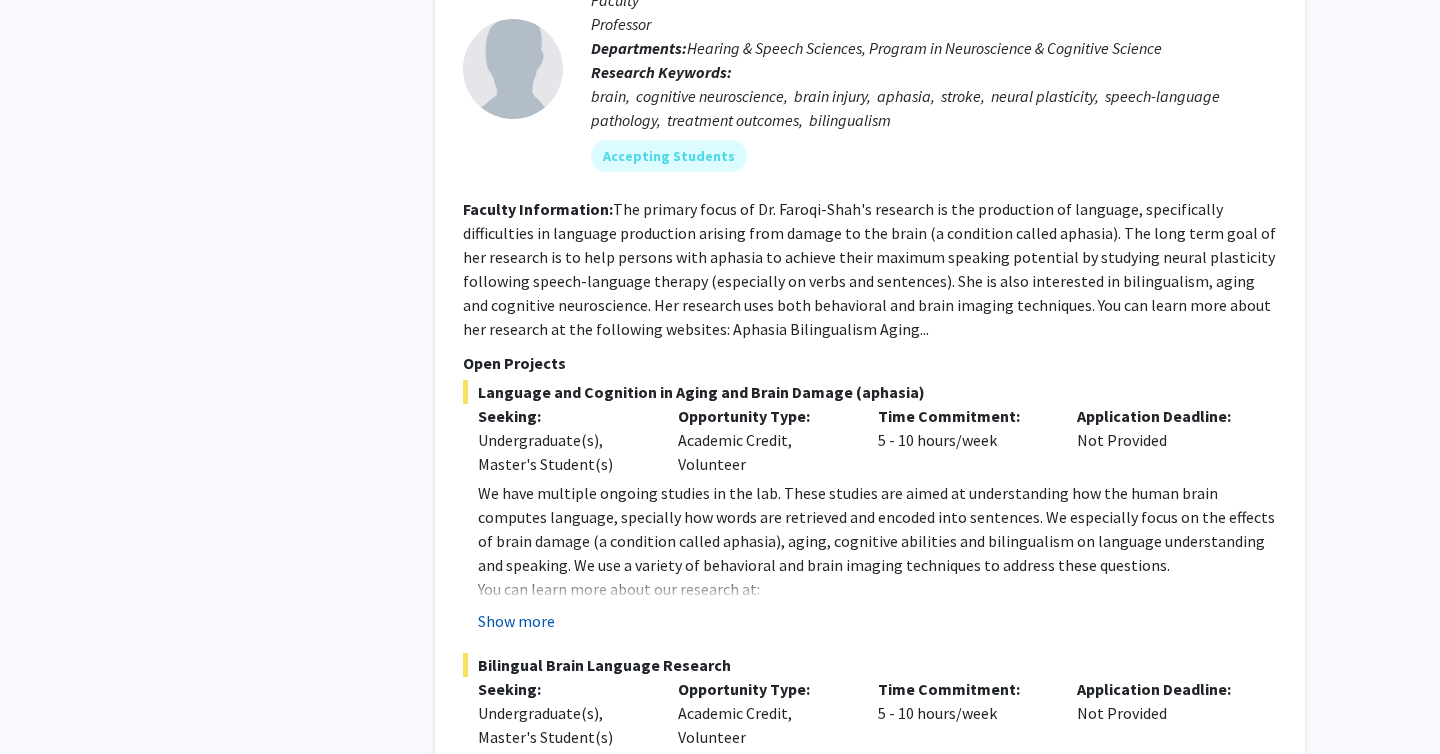 click on "Show more" 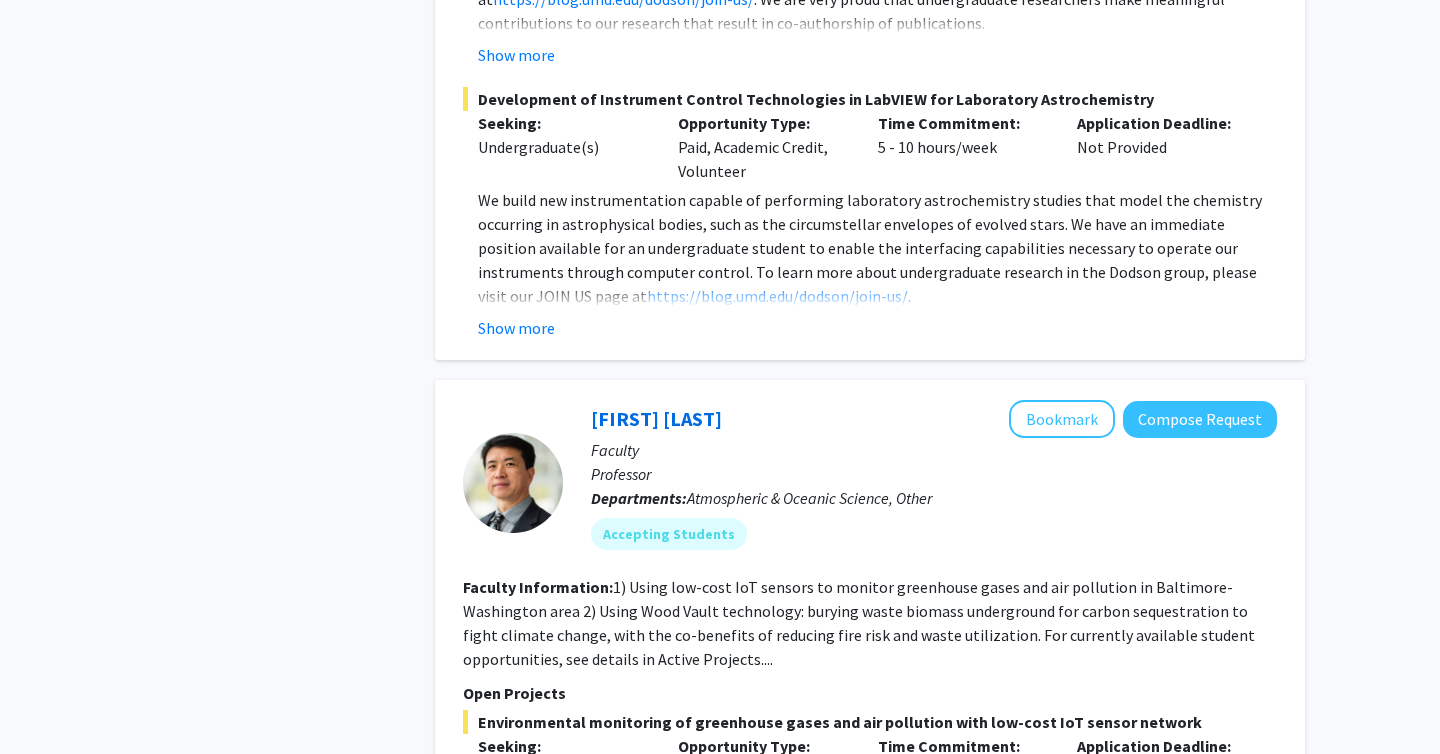 scroll, scrollTop: 9383, scrollLeft: 0, axis: vertical 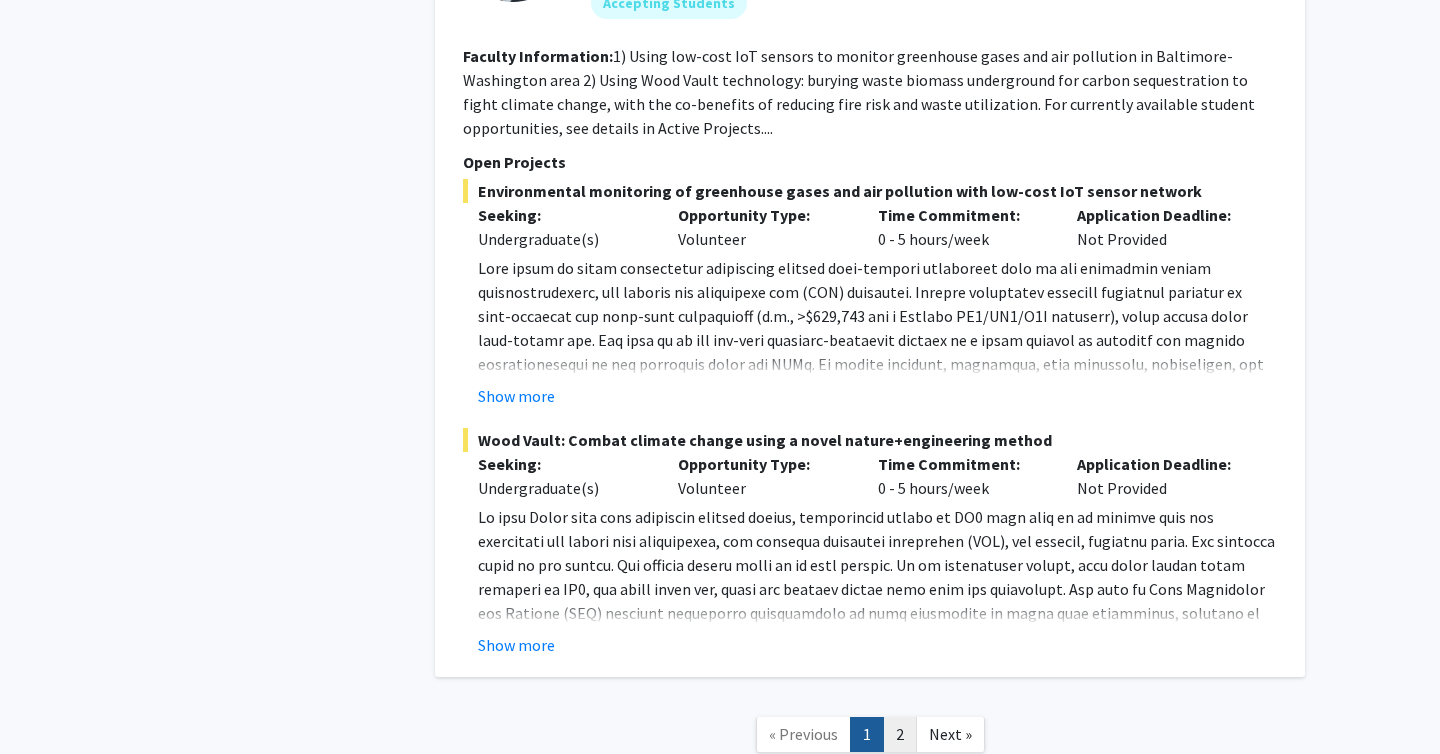 click on "2" 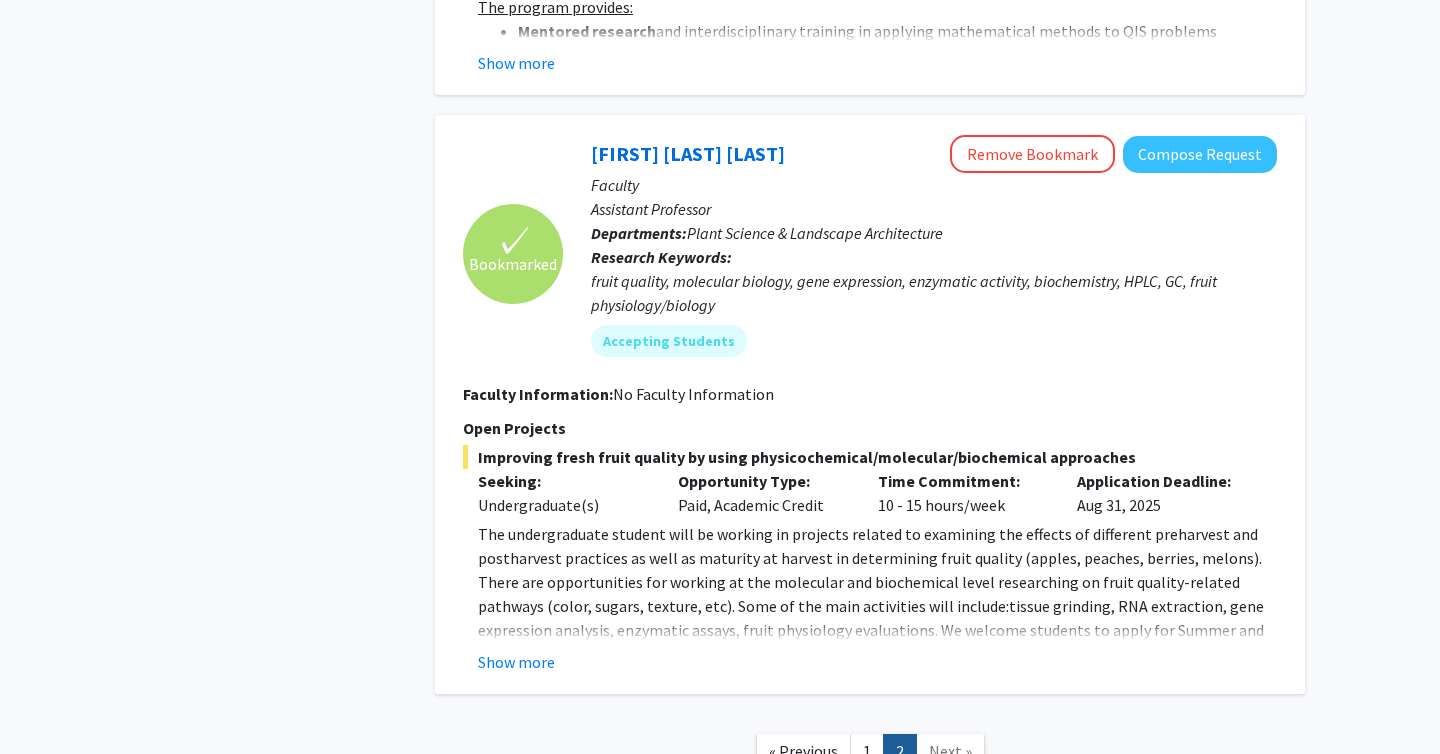 scroll, scrollTop: 5294, scrollLeft: 0, axis: vertical 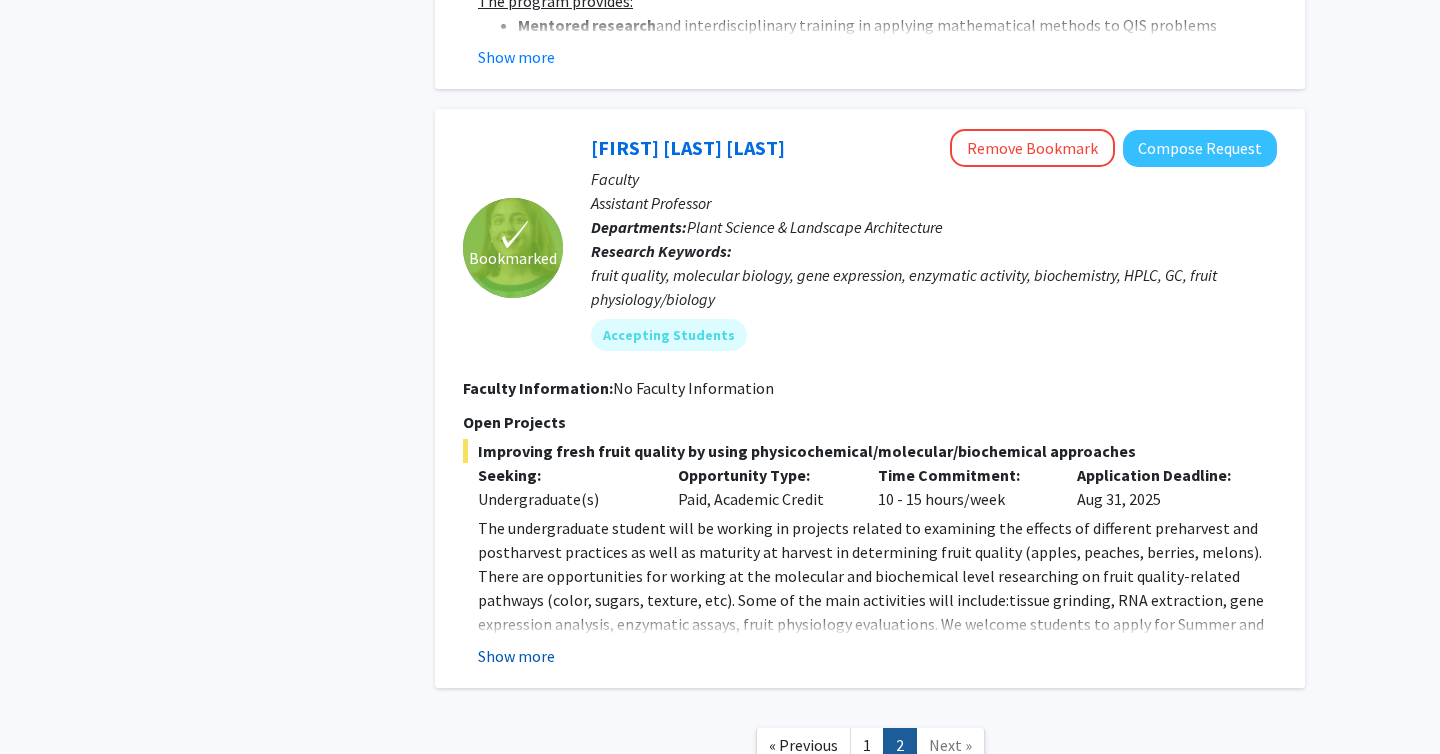 click on "Show more" 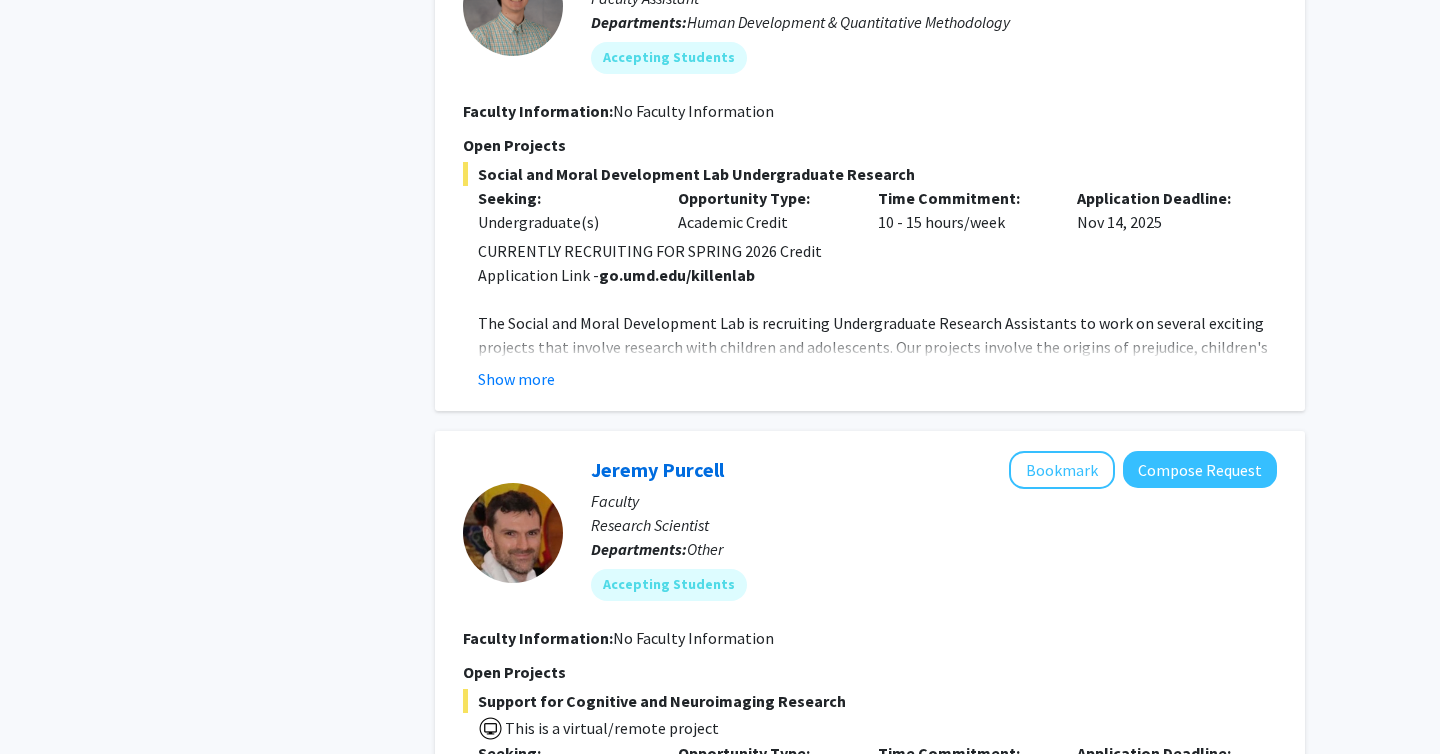 scroll, scrollTop: 3809, scrollLeft: 0, axis: vertical 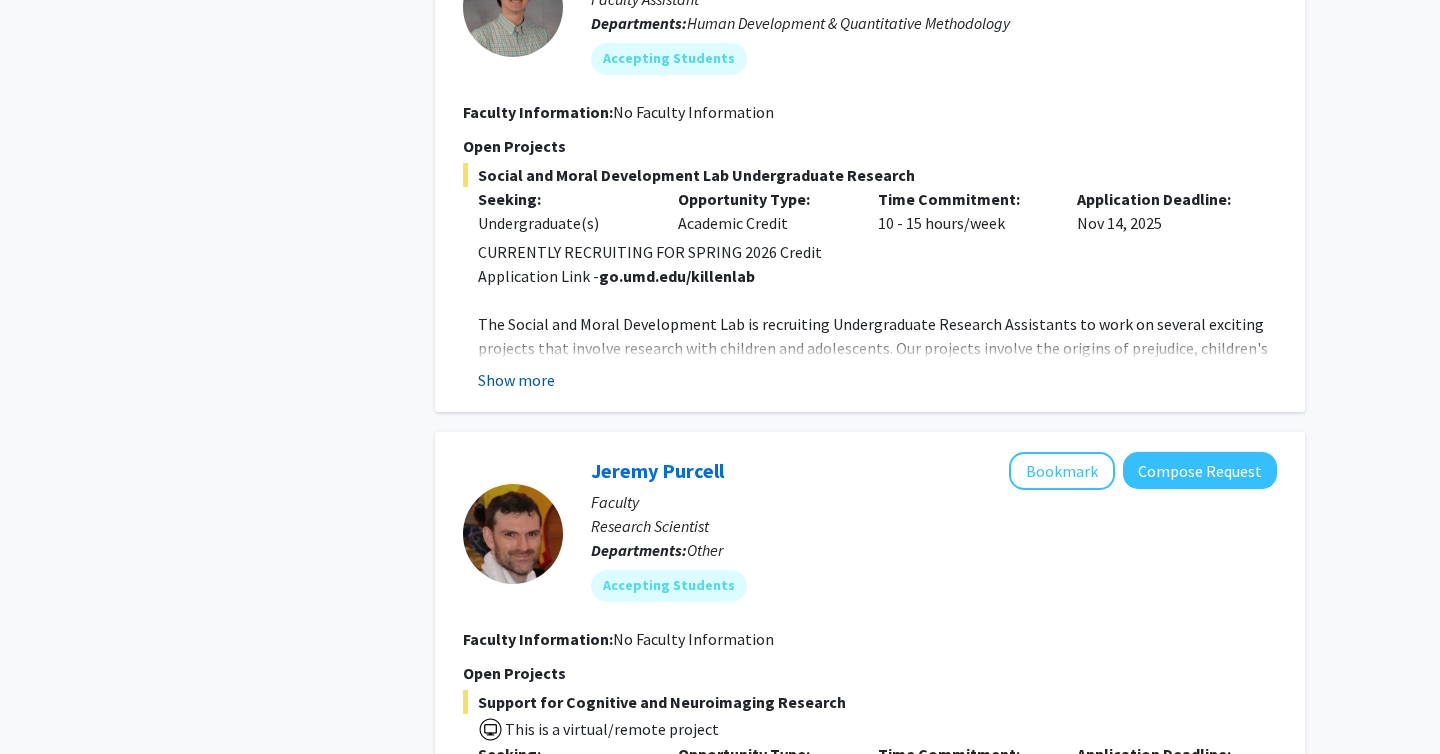 click on "Show more" 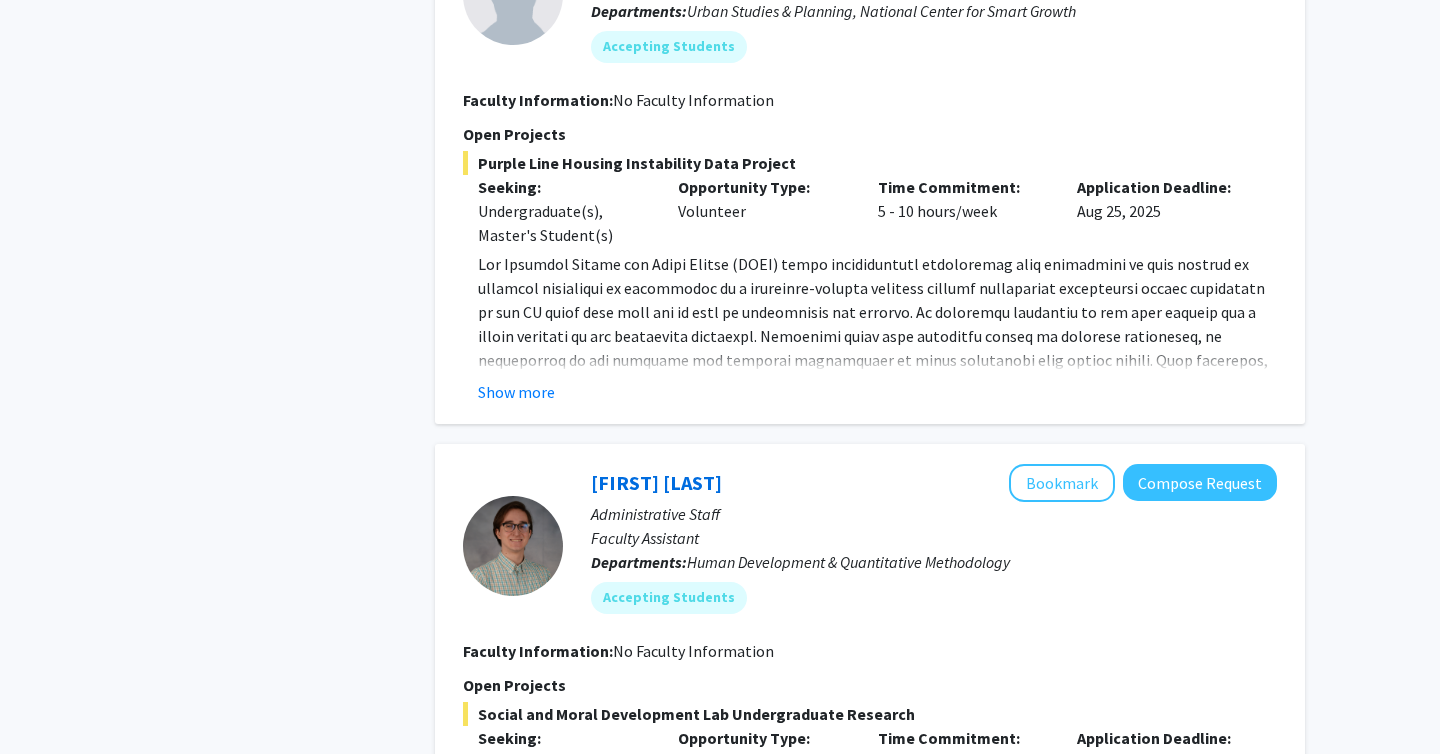 scroll, scrollTop: 3267, scrollLeft: 0, axis: vertical 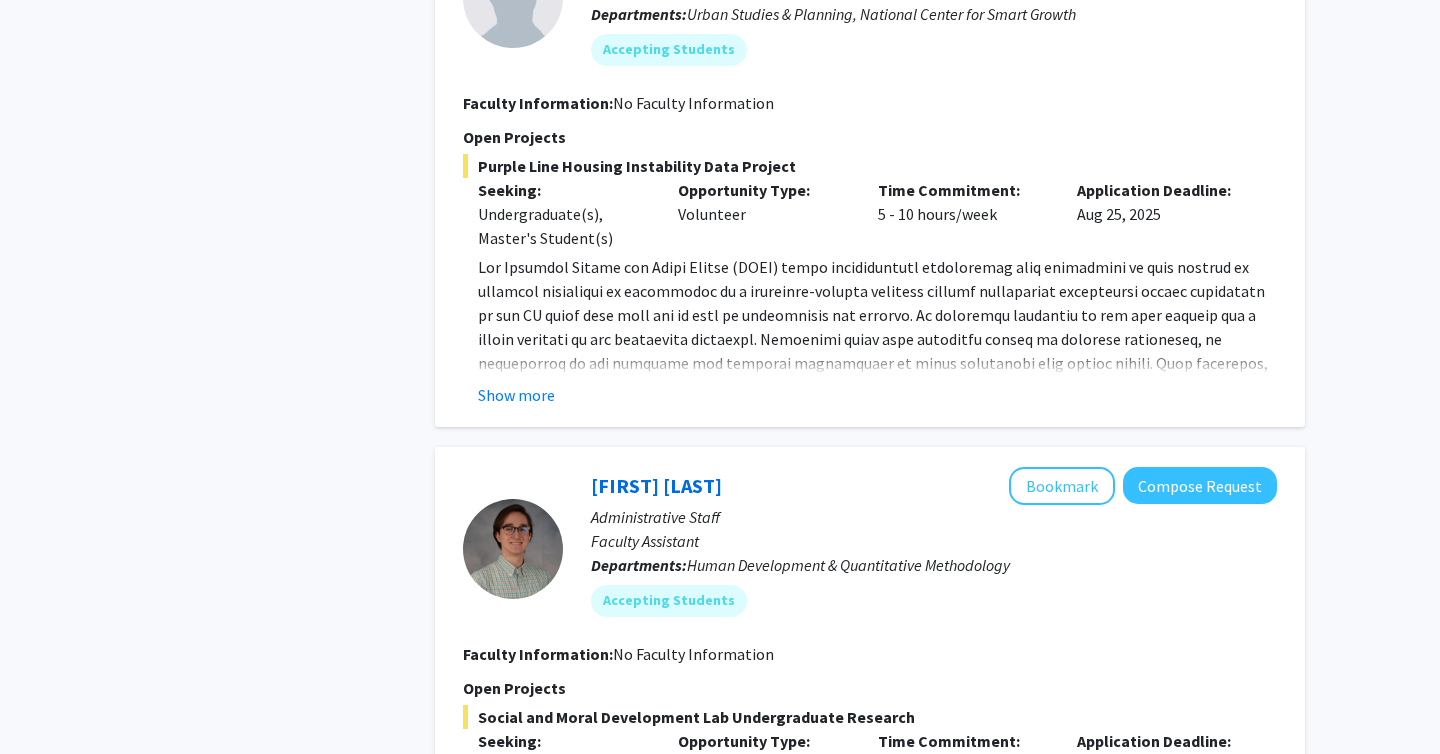 click on "Show more" 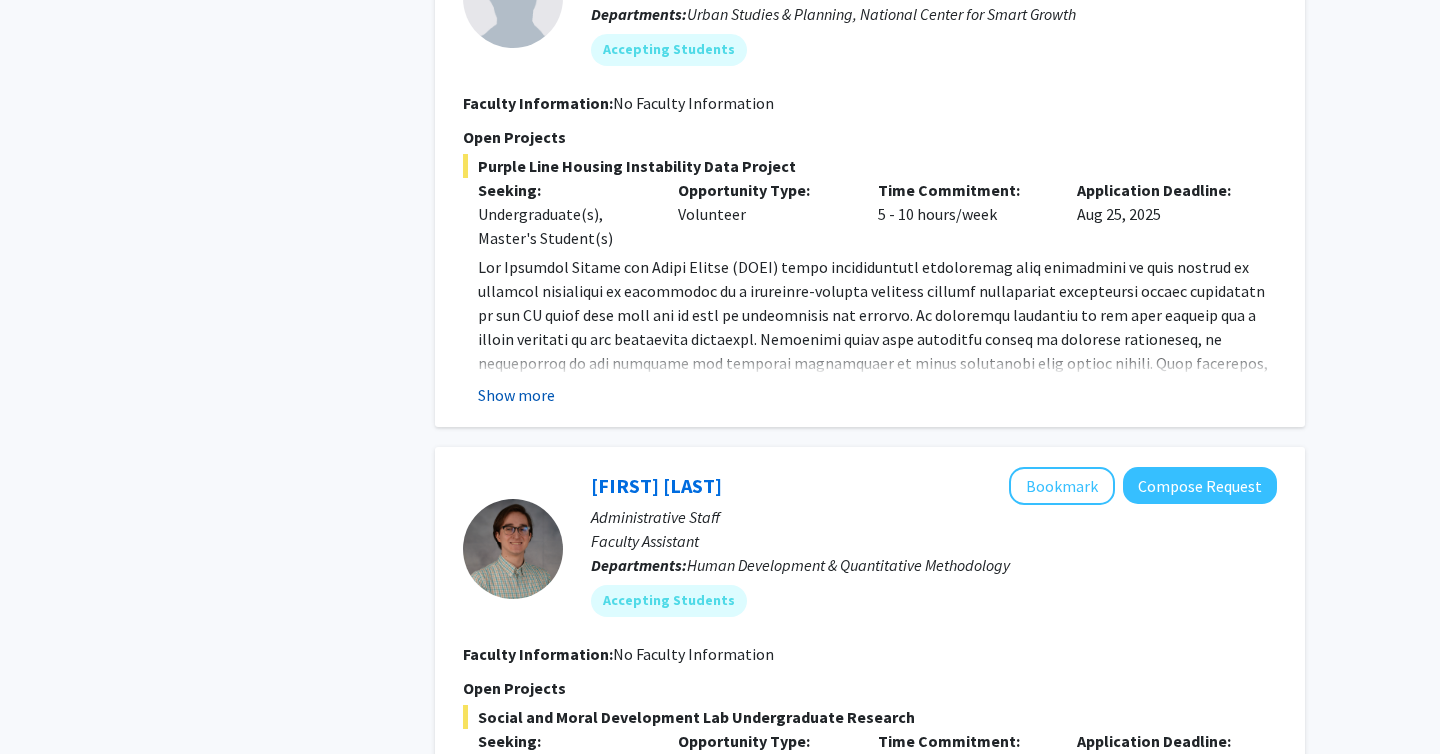 click on "Show more" 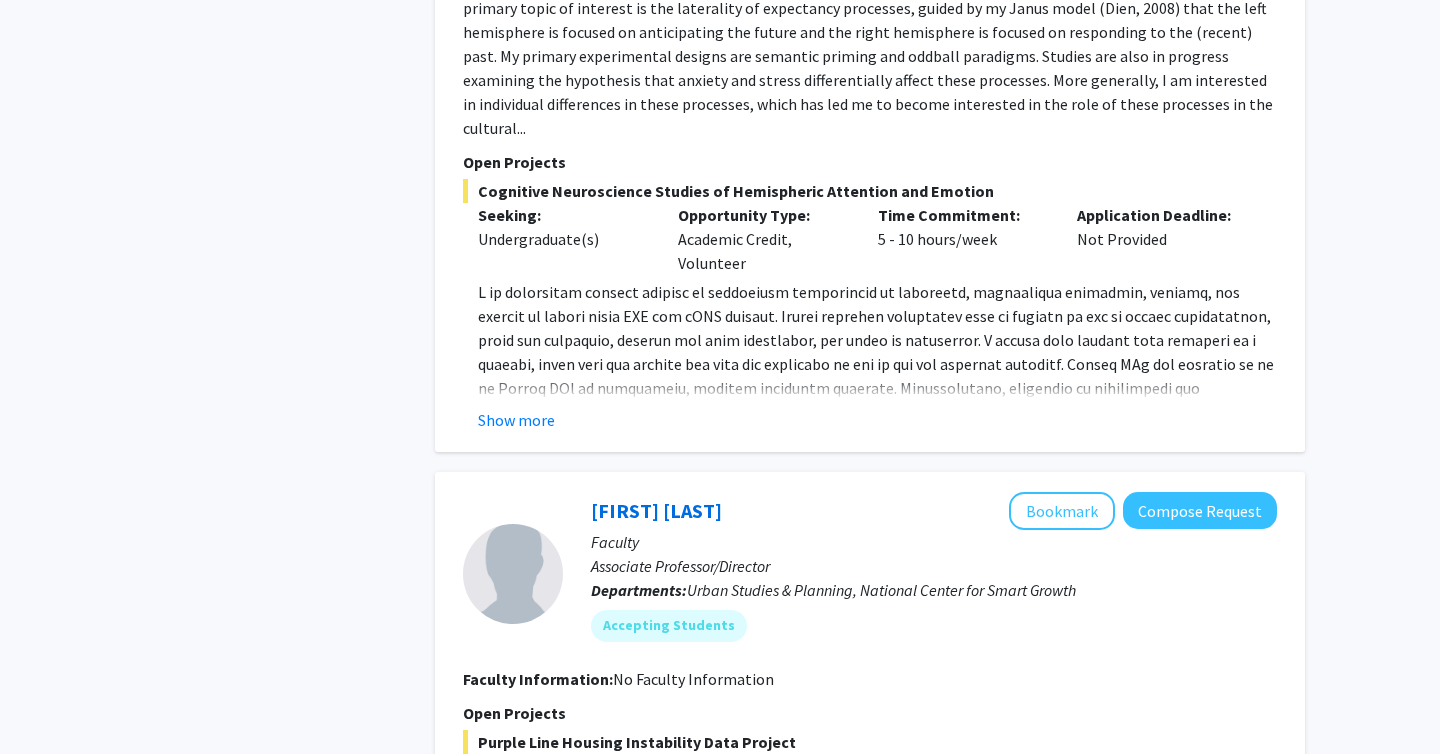 scroll, scrollTop: 2689, scrollLeft: 0, axis: vertical 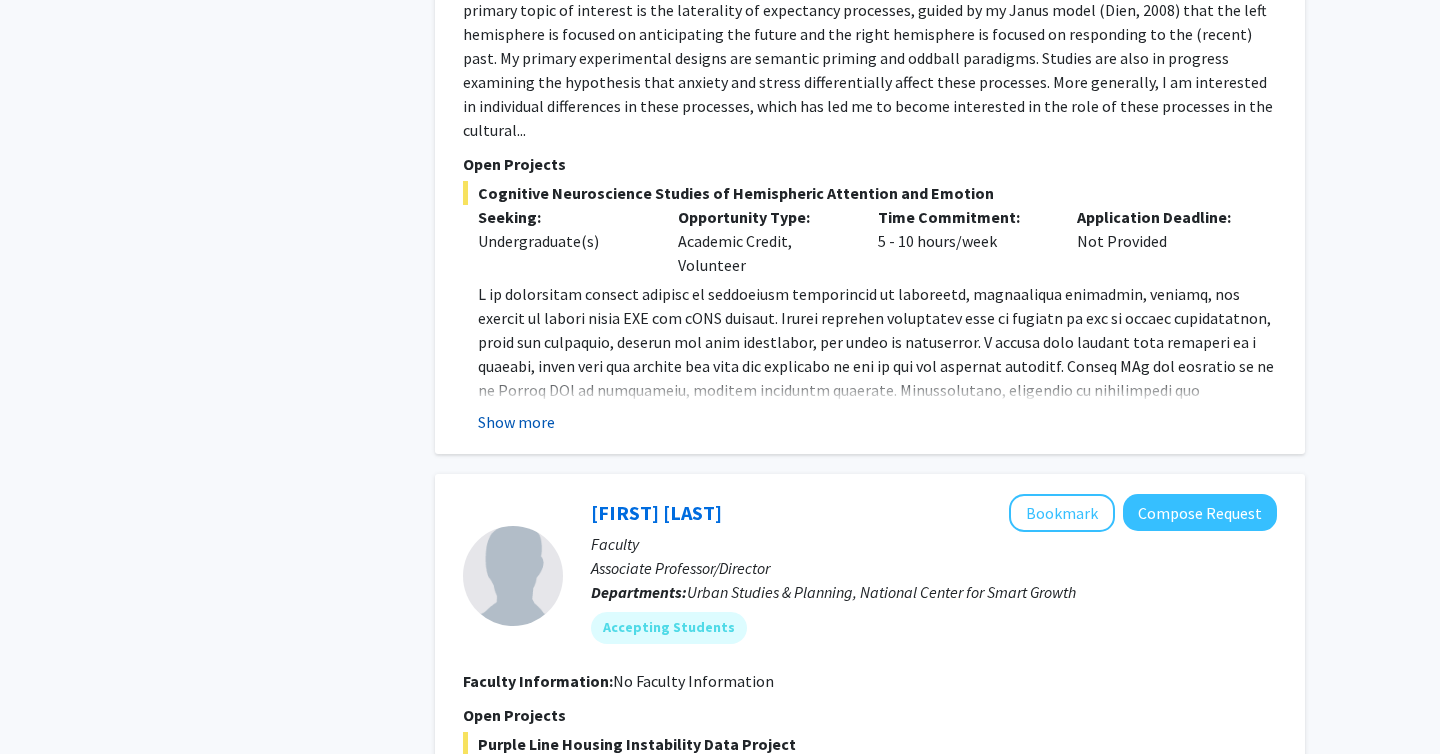 click on "Show more" 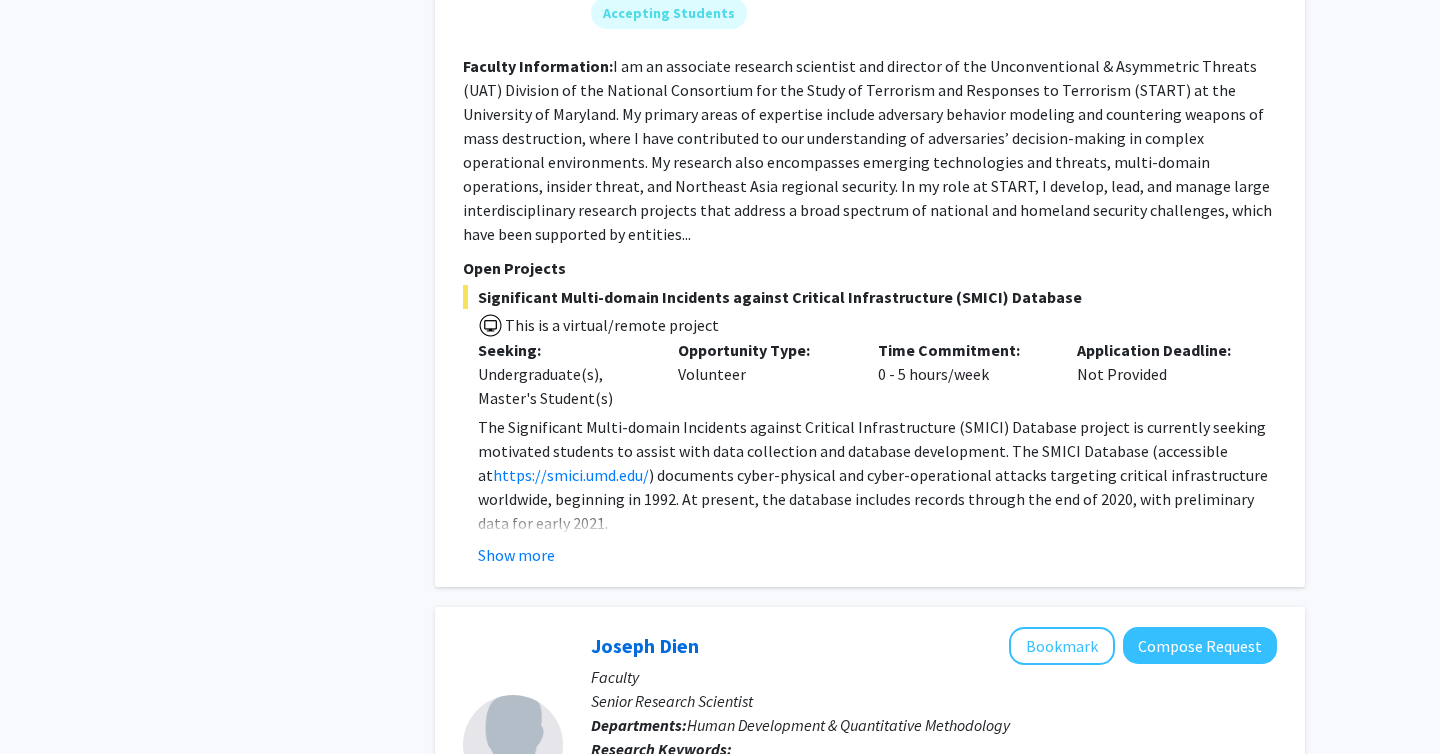 scroll, scrollTop: 1762, scrollLeft: 0, axis: vertical 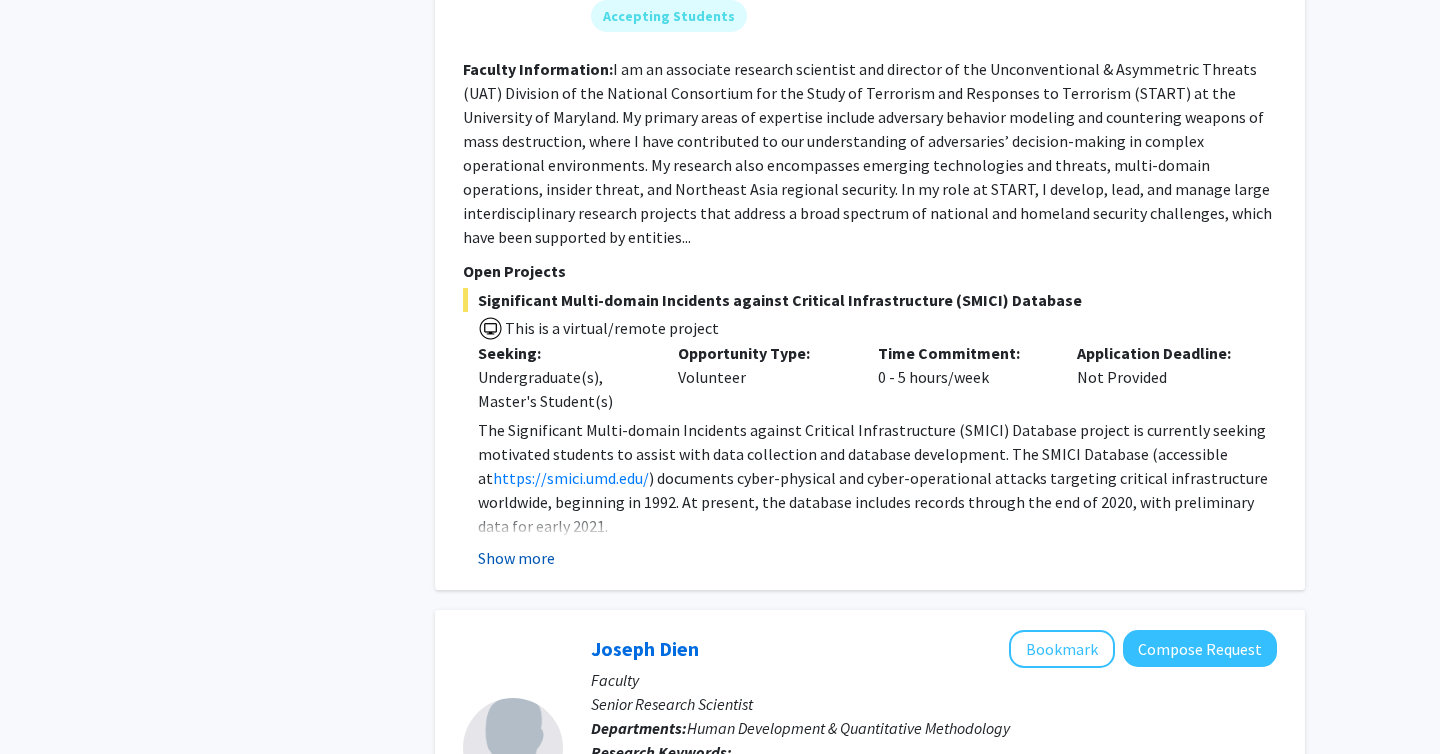 click on "Show more" 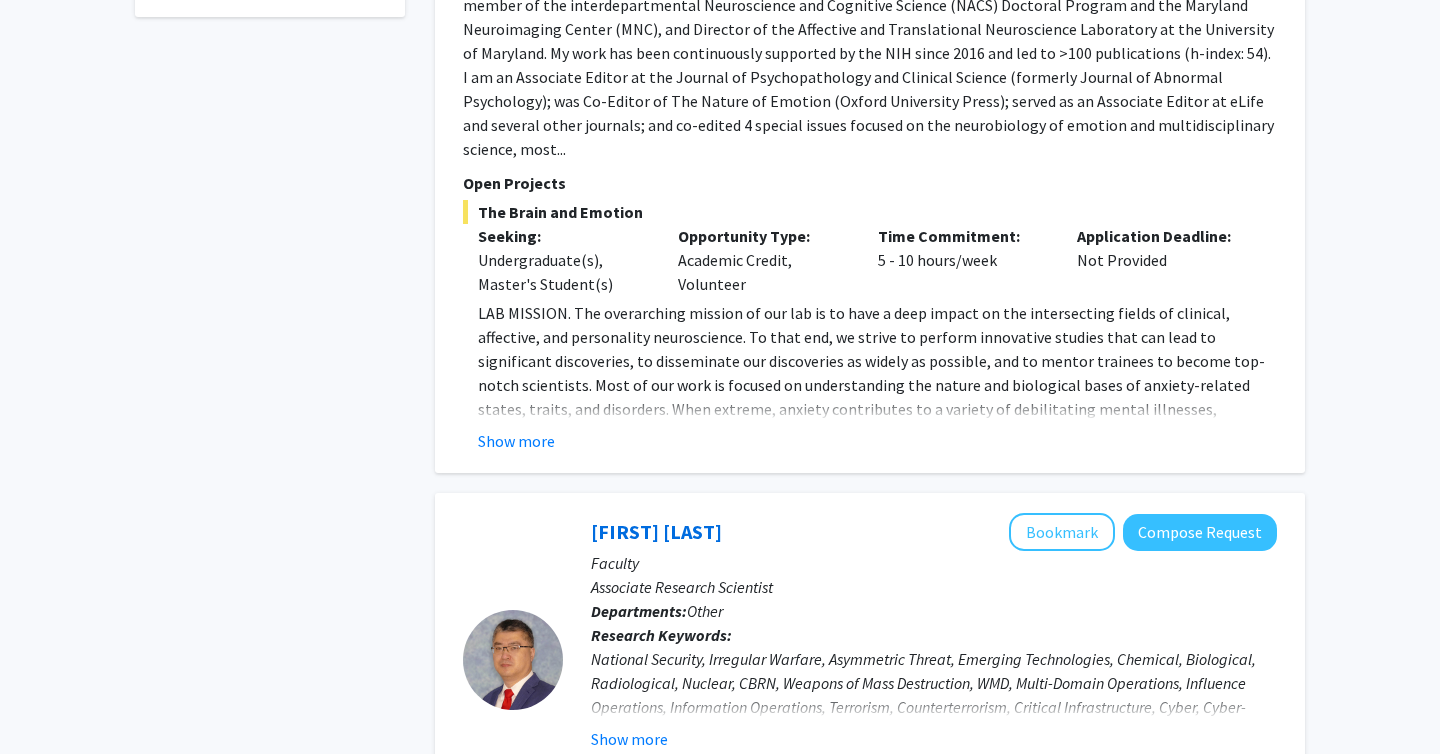 scroll, scrollTop: 999, scrollLeft: 0, axis: vertical 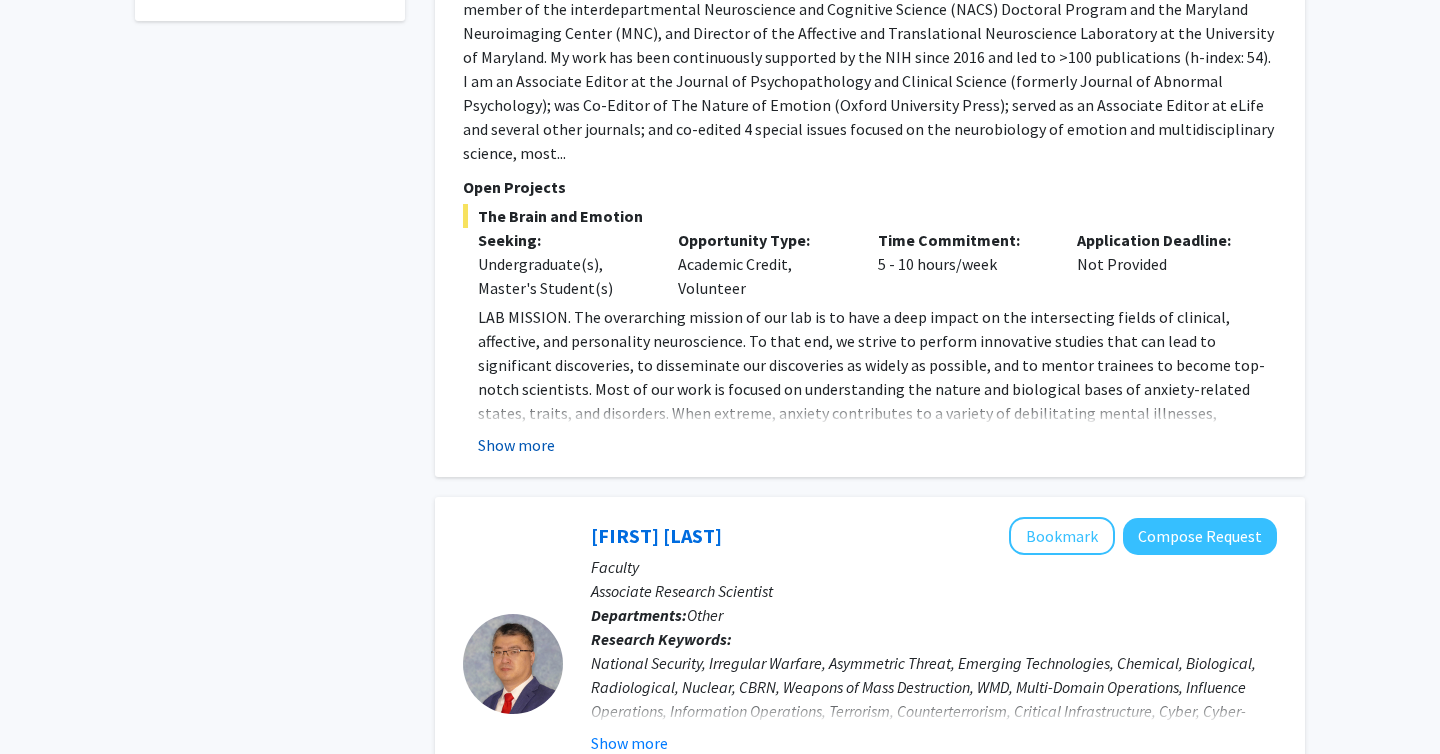 click on "Show more" 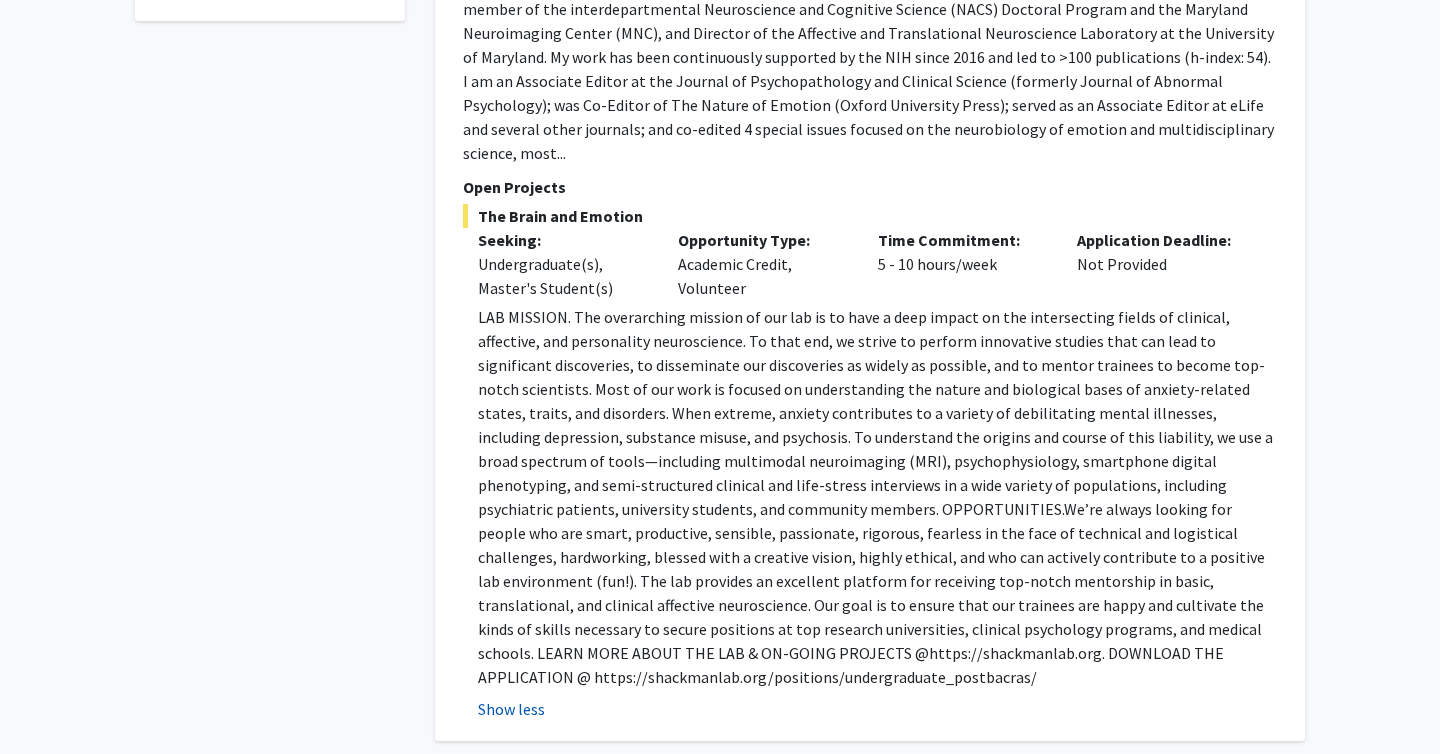 click on "LAB MISSION. The overarching mission of our lab is to have a deep impact on the intersecting fields of clinical, affective, and personality neuroscience. To that end, we strive to perform innovative studies that can lead to significant discoveries, to disseminate our discoveries as widely as possible, and to mentor trainees to become top-notch scientists. Most of our work is focused on understanding the nature and biological bases of anxiety-related states, traits, and disorders. When extreme, anxiety contributes to a variety of debilitating mental illnesses, including depression, substance misuse, and psychosis. To understand the origins and course of this liability, we use a broad spectrum of tools—including multimodal neuroimaging (MRI), psychophysiology, smartphone digital phenotyping, and semi-structured clinical and life-stress interviews in a wide variety of populations, including psychiatric patients, university students, and community members. OPPORTUNITIES." 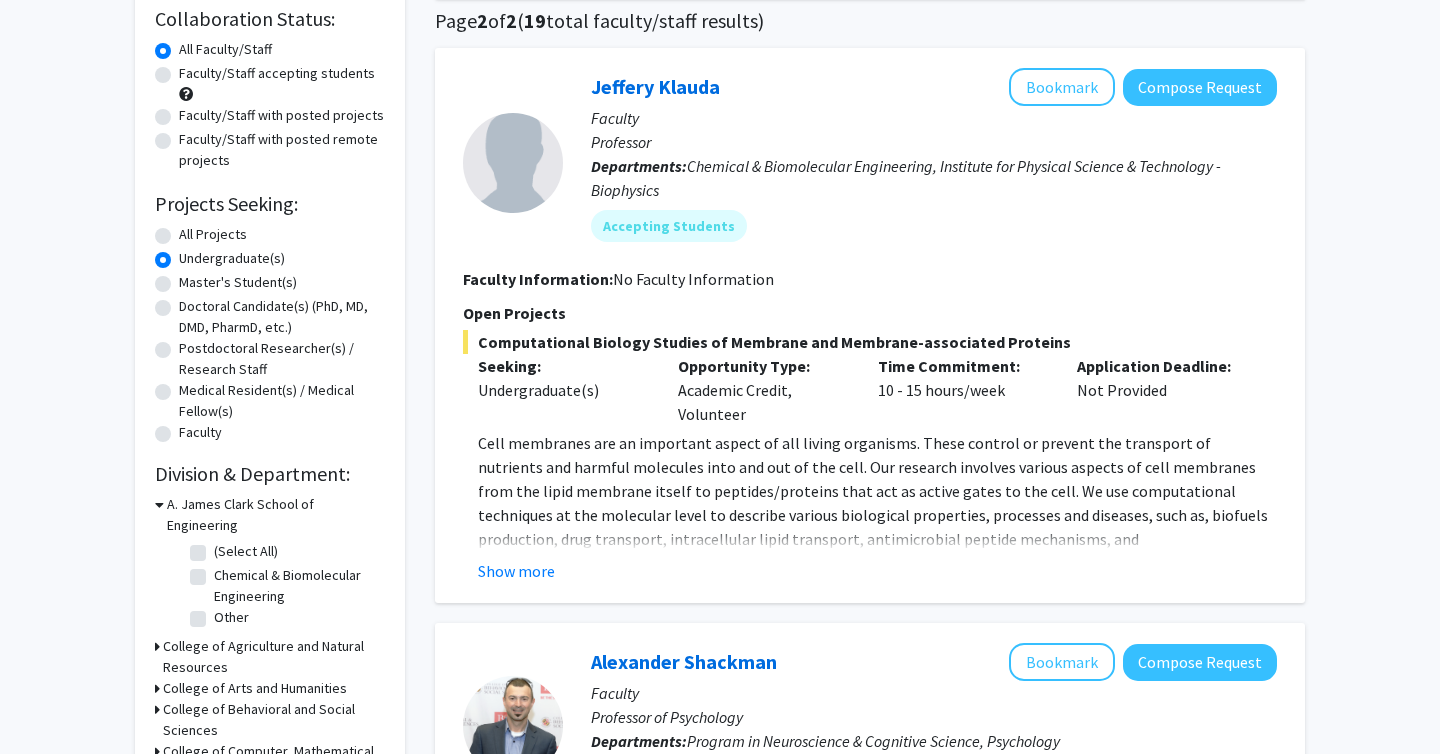 scroll, scrollTop: 90, scrollLeft: 0, axis: vertical 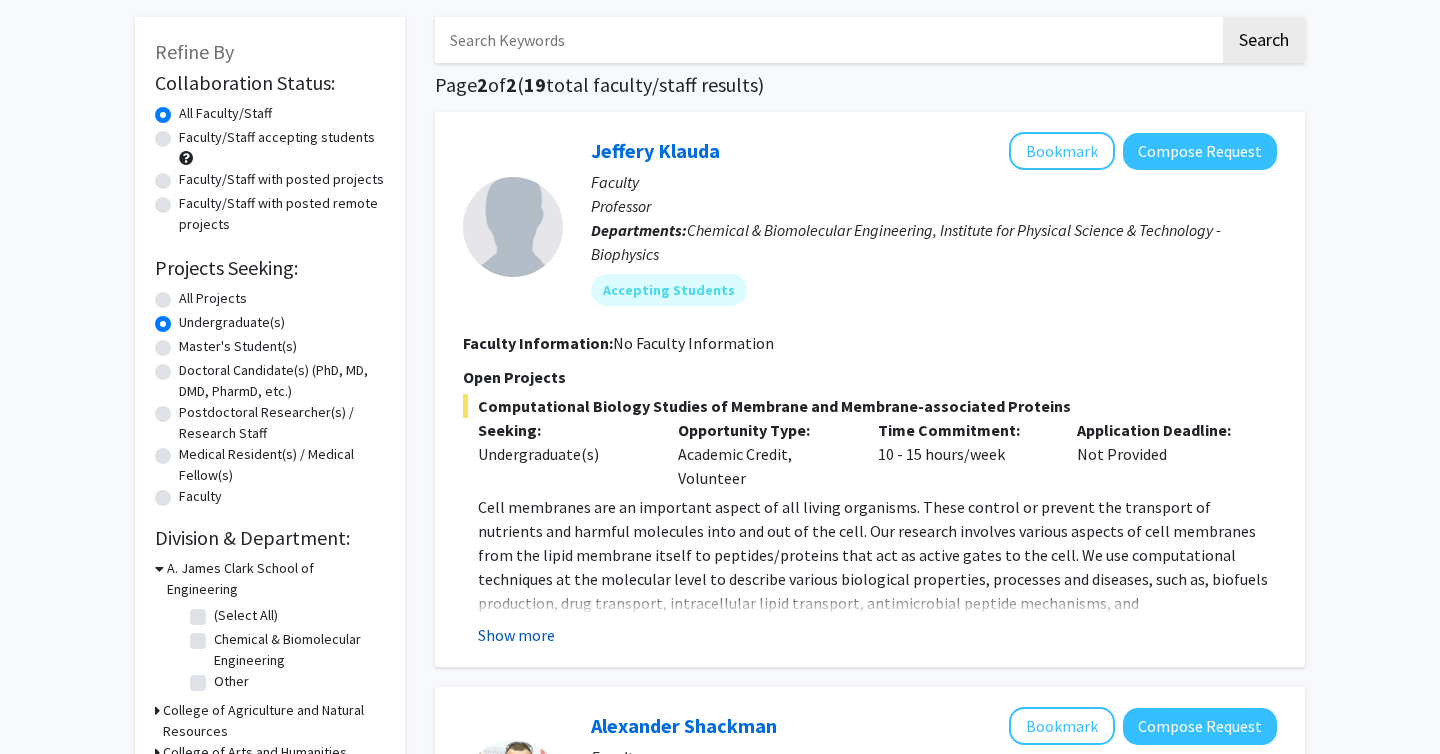 click on "Show more" 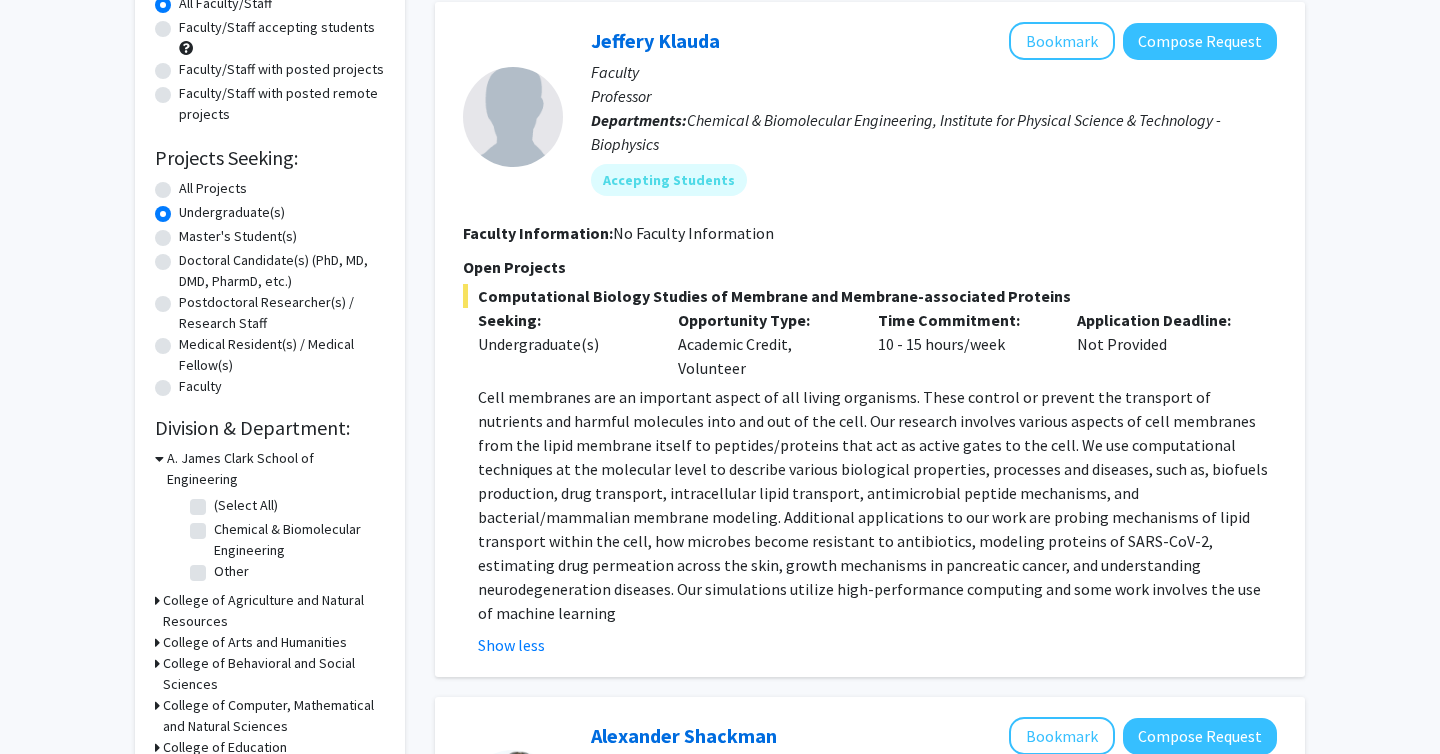 scroll, scrollTop: 0, scrollLeft: 0, axis: both 